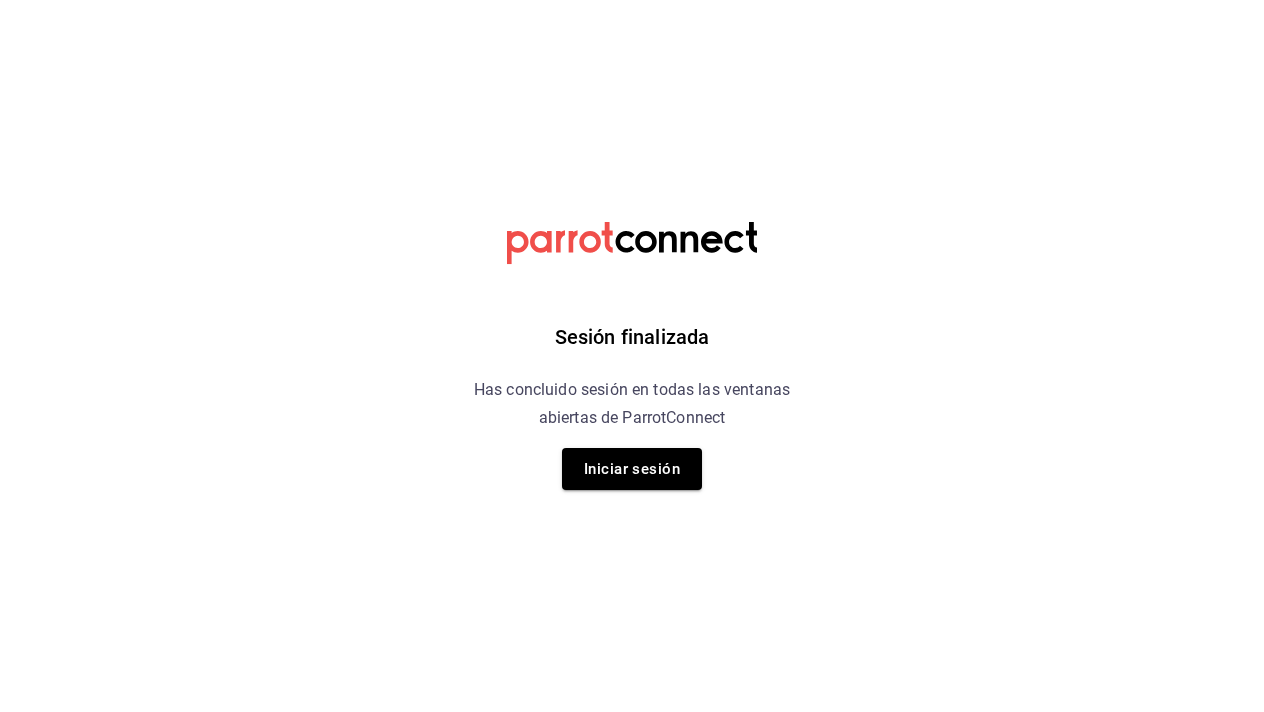 scroll, scrollTop: 0, scrollLeft: 0, axis: both 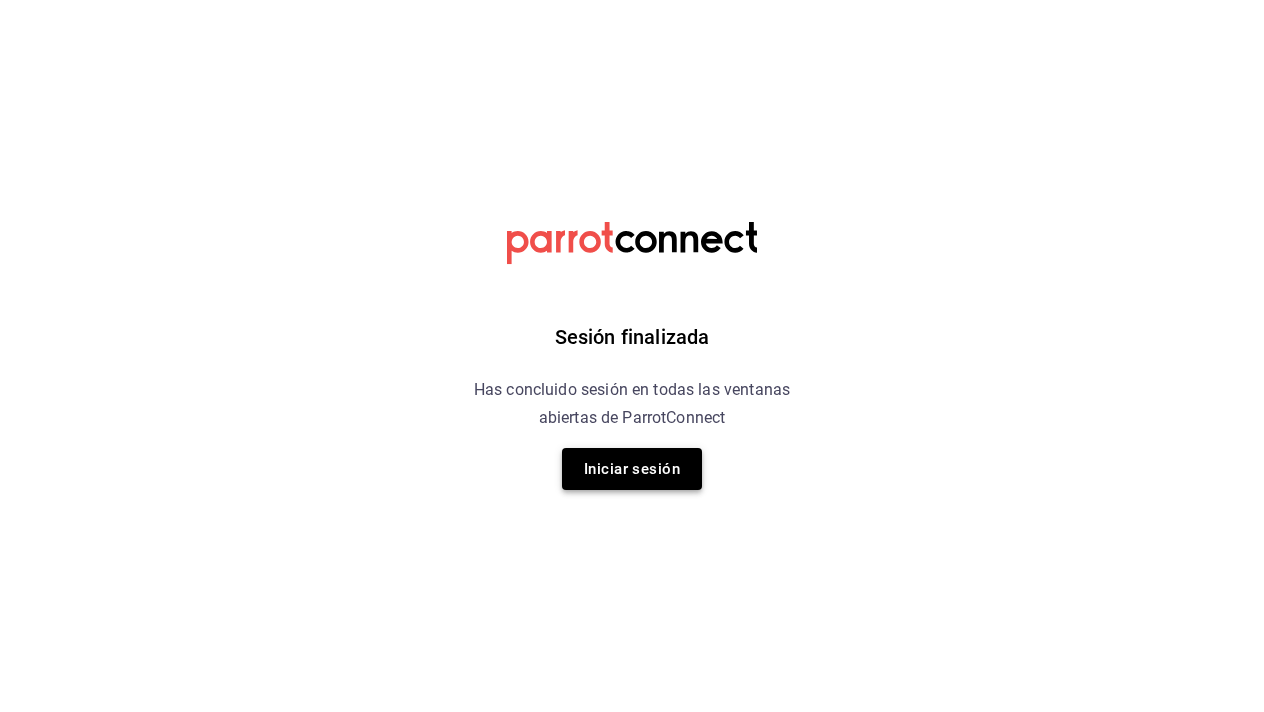 click on "Iniciar sesión" at bounding box center [632, 469] 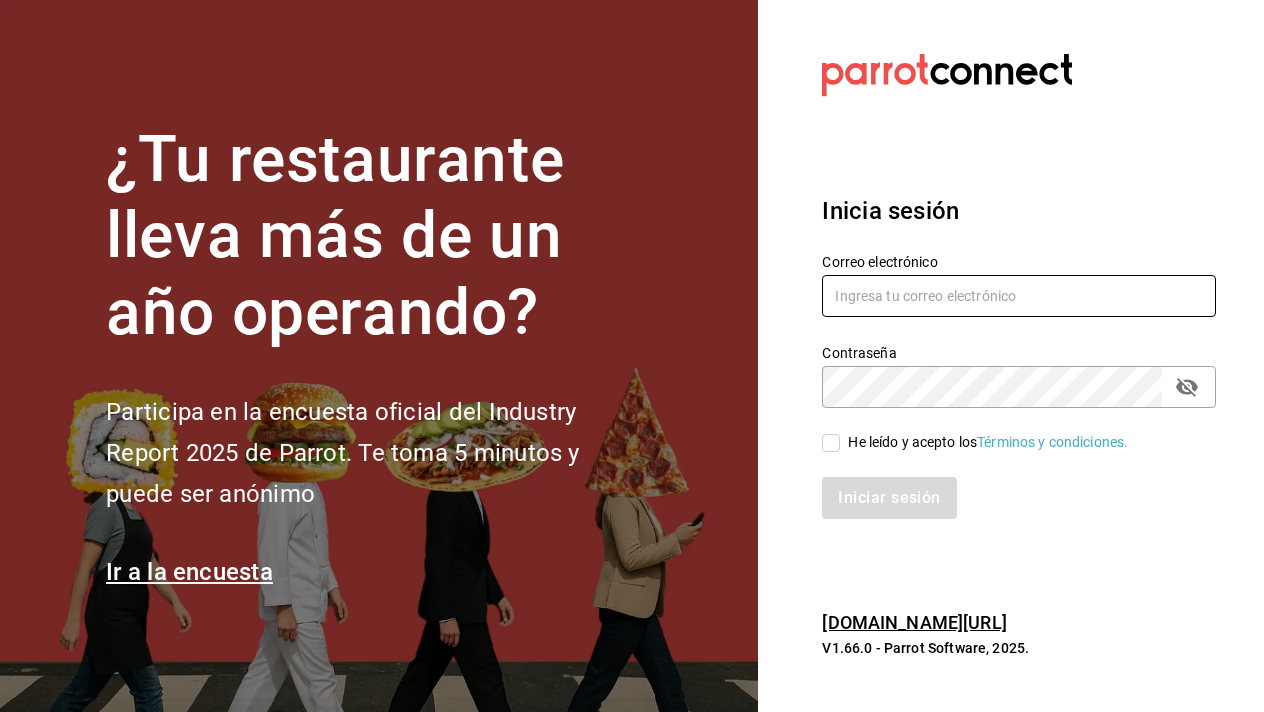 type on "[EMAIL_ADDRESS][DOMAIN_NAME]" 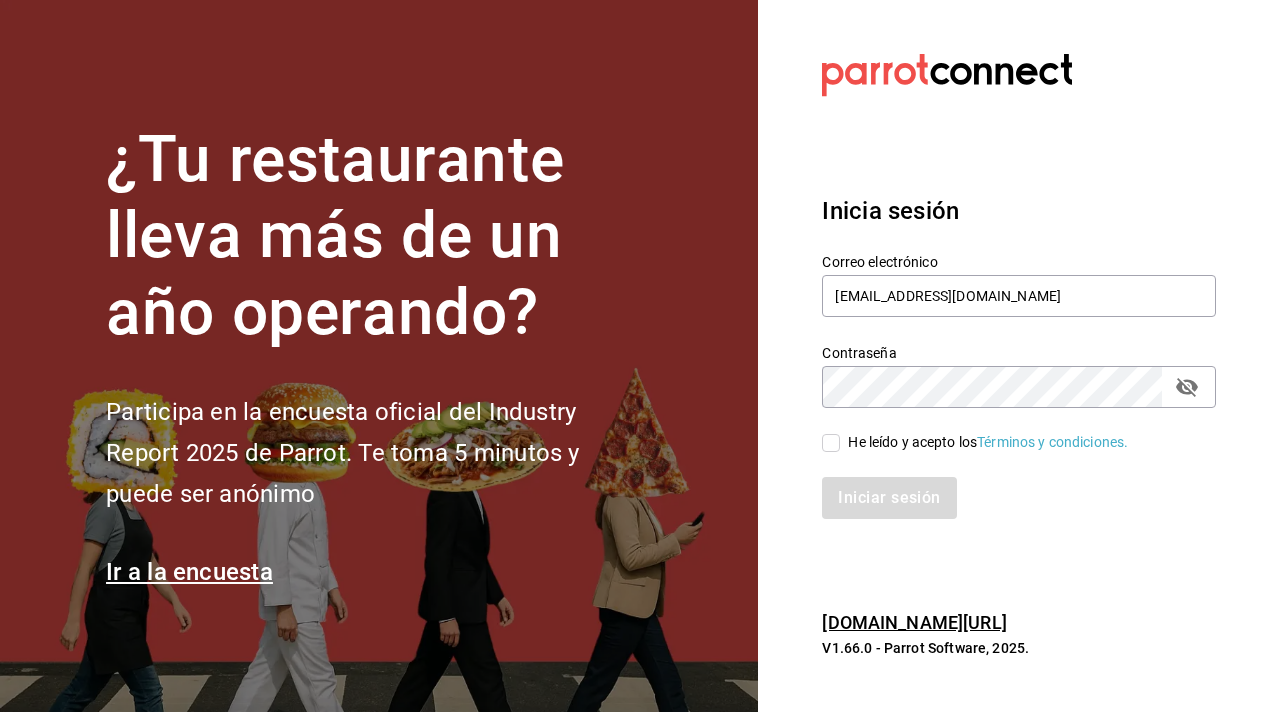 click on "He leído y acepto los  Términos y condiciones." at bounding box center (831, 443) 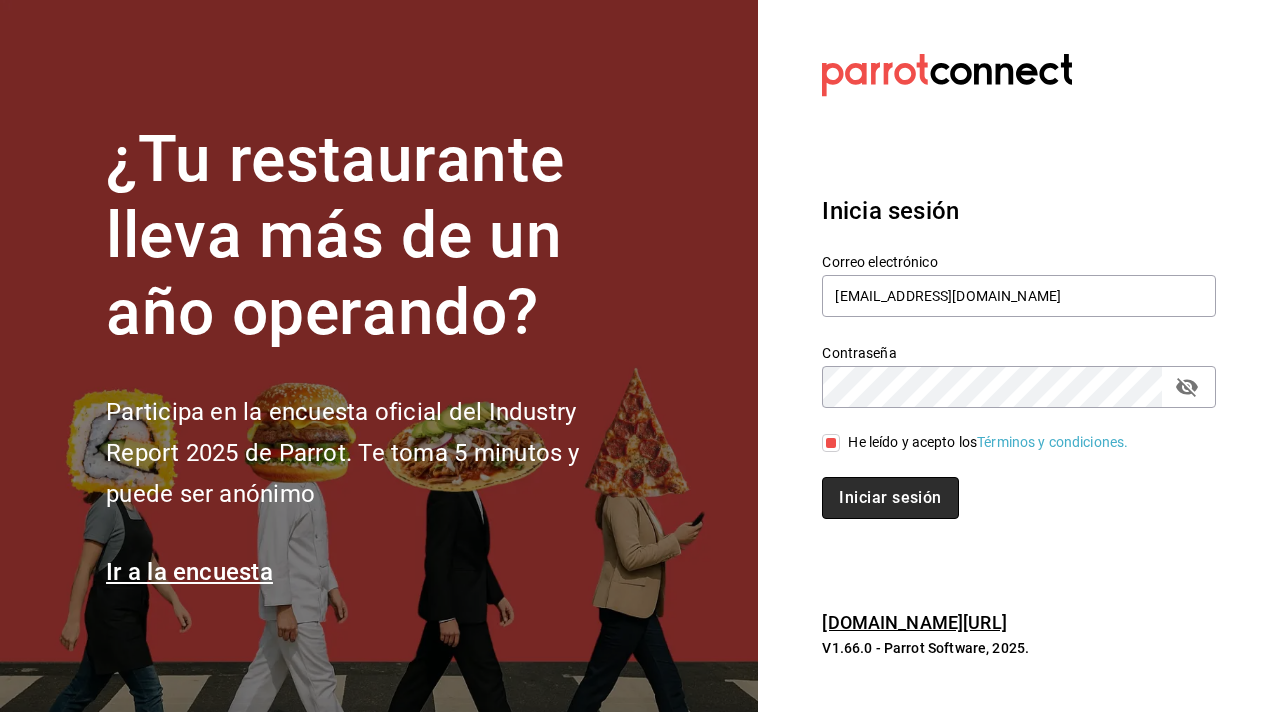 click on "Iniciar sesión" at bounding box center (890, 498) 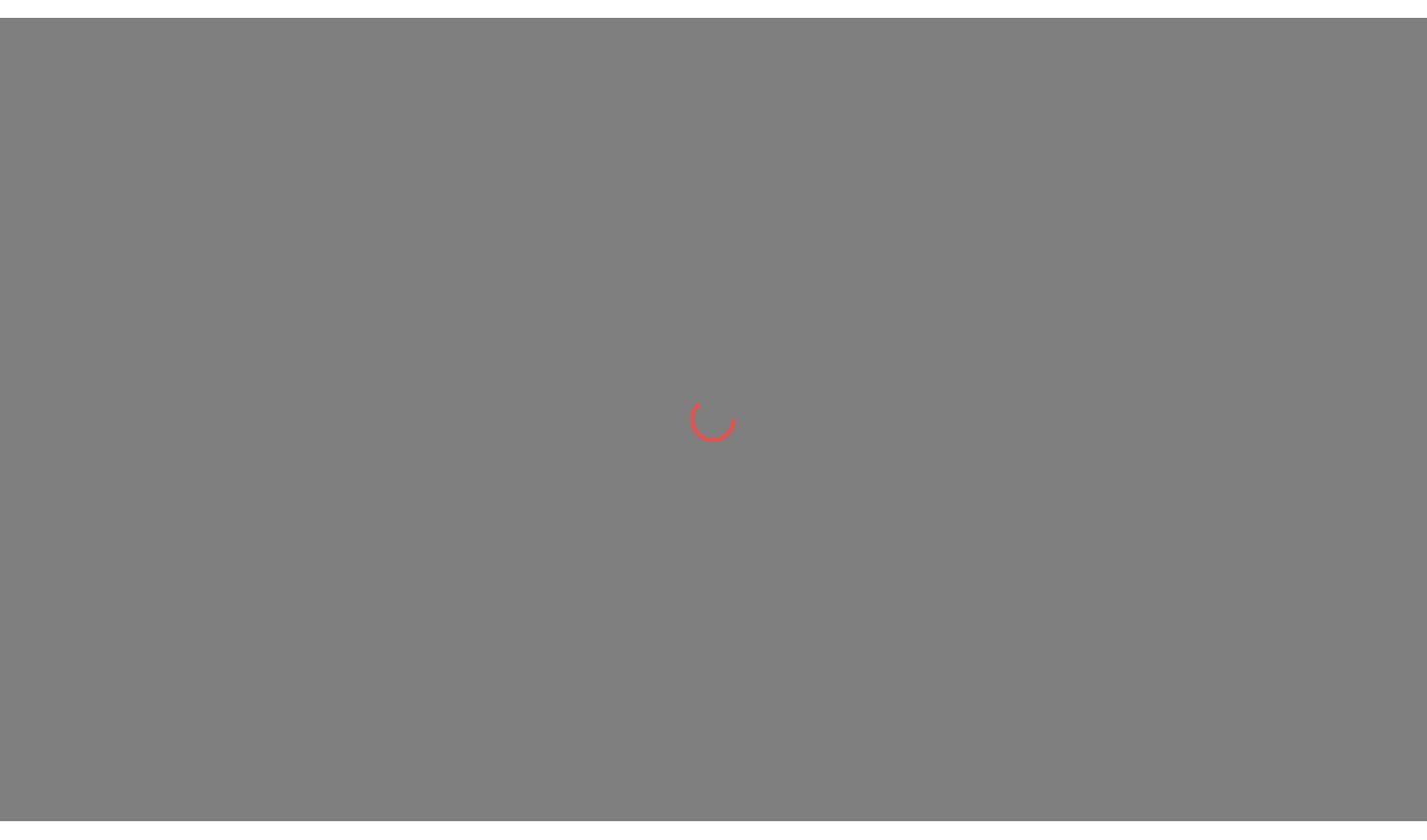 scroll, scrollTop: 0, scrollLeft: 0, axis: both 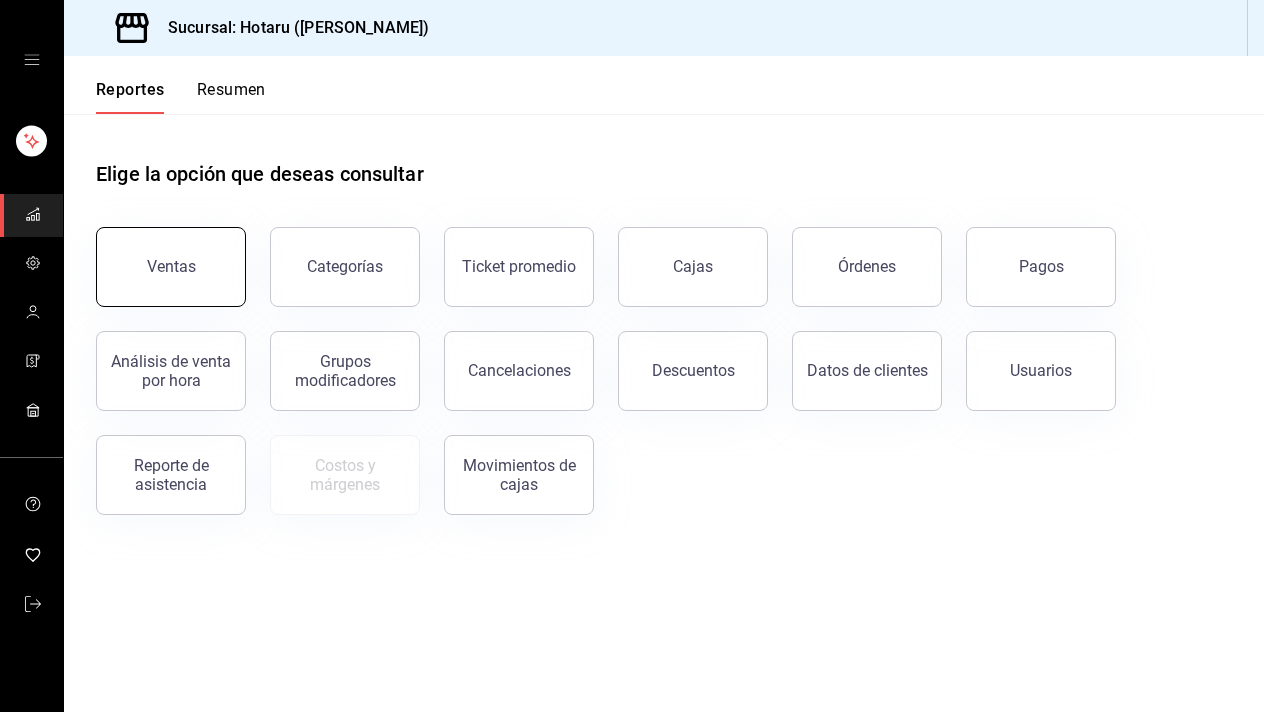 click on "Ventas" at bounding box center [171, 267] 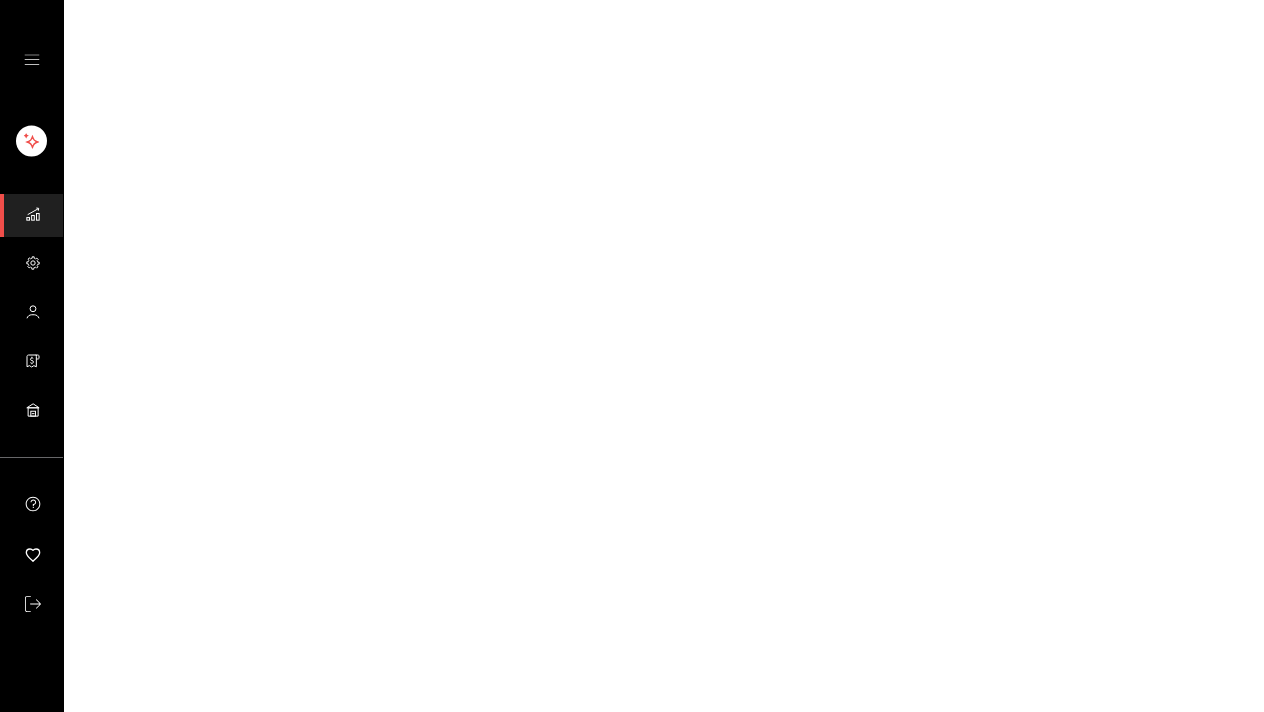 click on "GANA 1 MES GRATIS EN TU SUSCRIPCIÓN AQUÍ ¿Recuerdas cómo empezó tu restaurante?
Hoy puedes ayudar a un colega a tener el mismo cambio que tú viviste.
Recomienda Parrot directamente desde tu Portal Administrador.
Es fácil y rápido.
🎁 Por cada restaurante que se una, ganas 1 mes gratis. Ver video tutorial Ir a video Visitar centro de ayuda (81) 2046 6363 soporte@parrotsoftware.io Visitar centro de ayuda (81) 2046 6363 soporte@parrotsoftware.io" at bounding box center [632, 0] 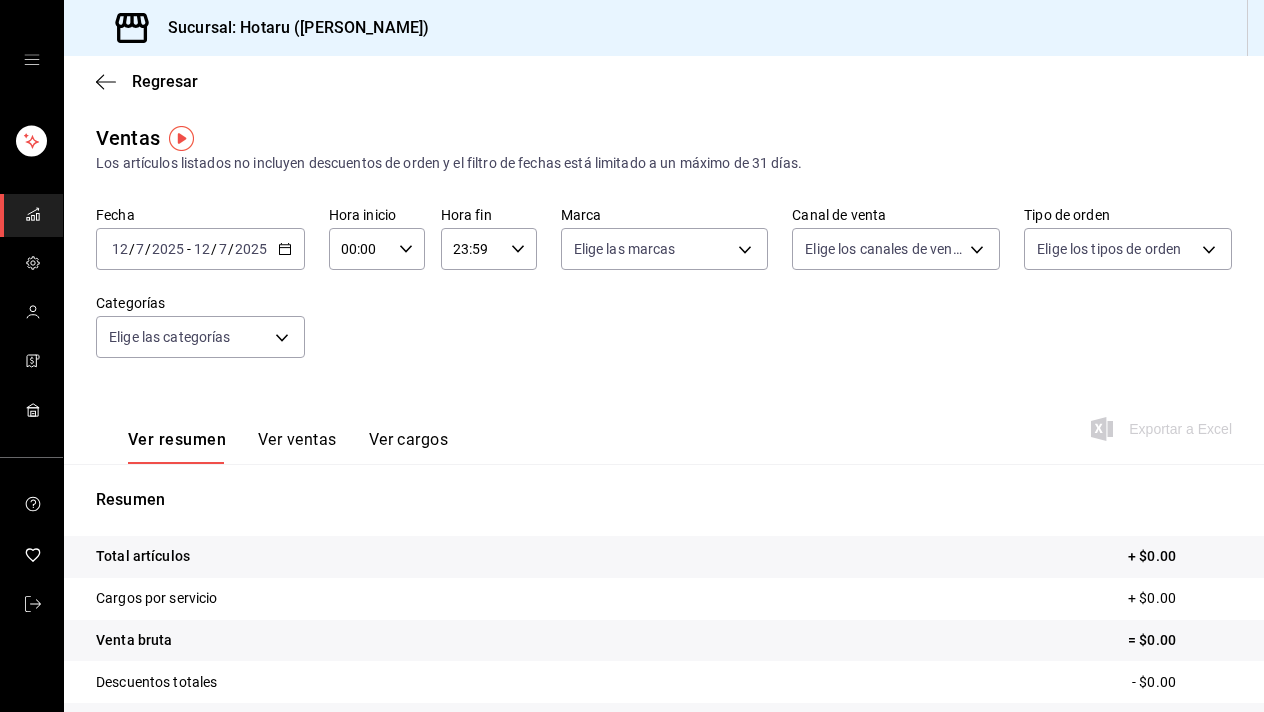 click 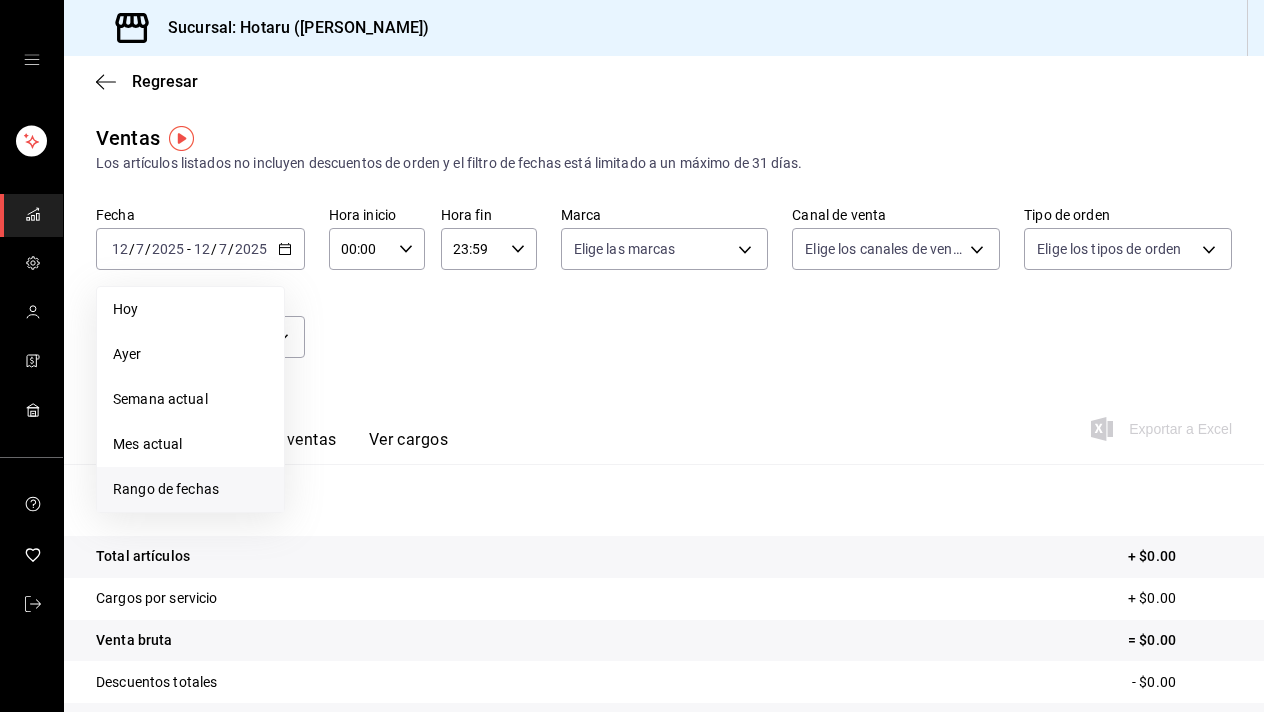 click on "Rango de fechas" at bounding box center (190, 489) 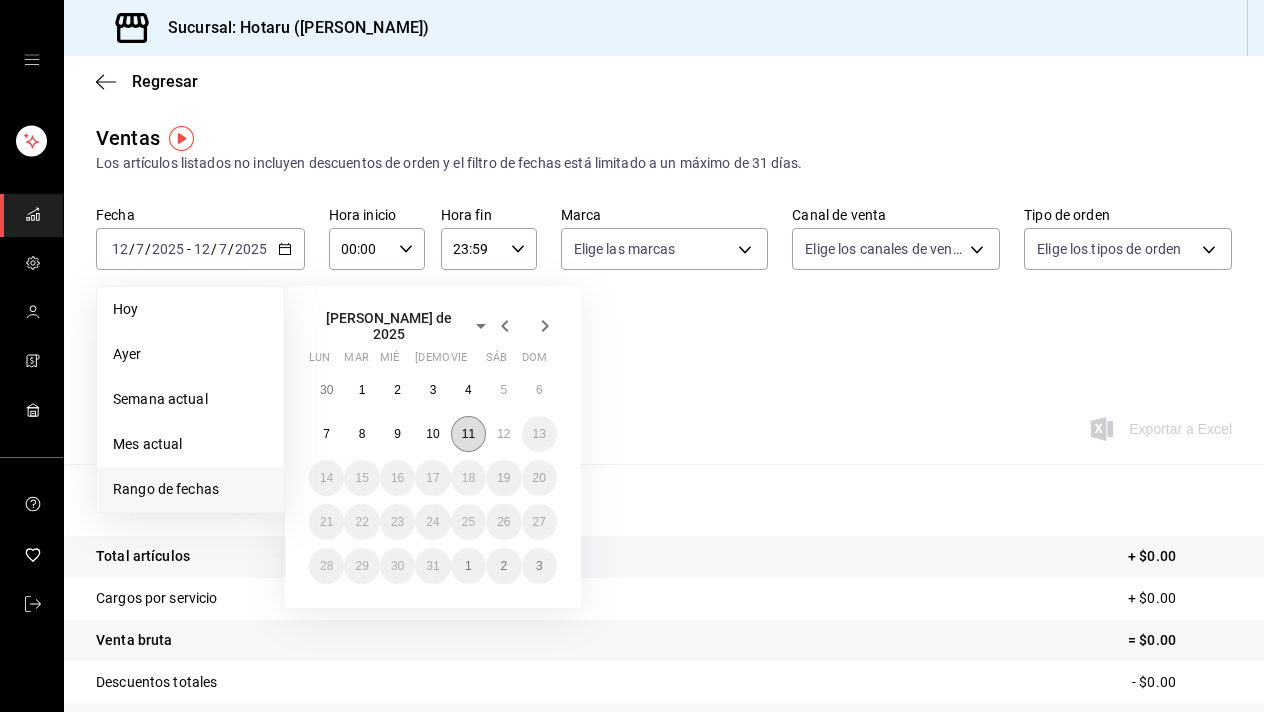 click on "11" at bounding box center [468, 434] 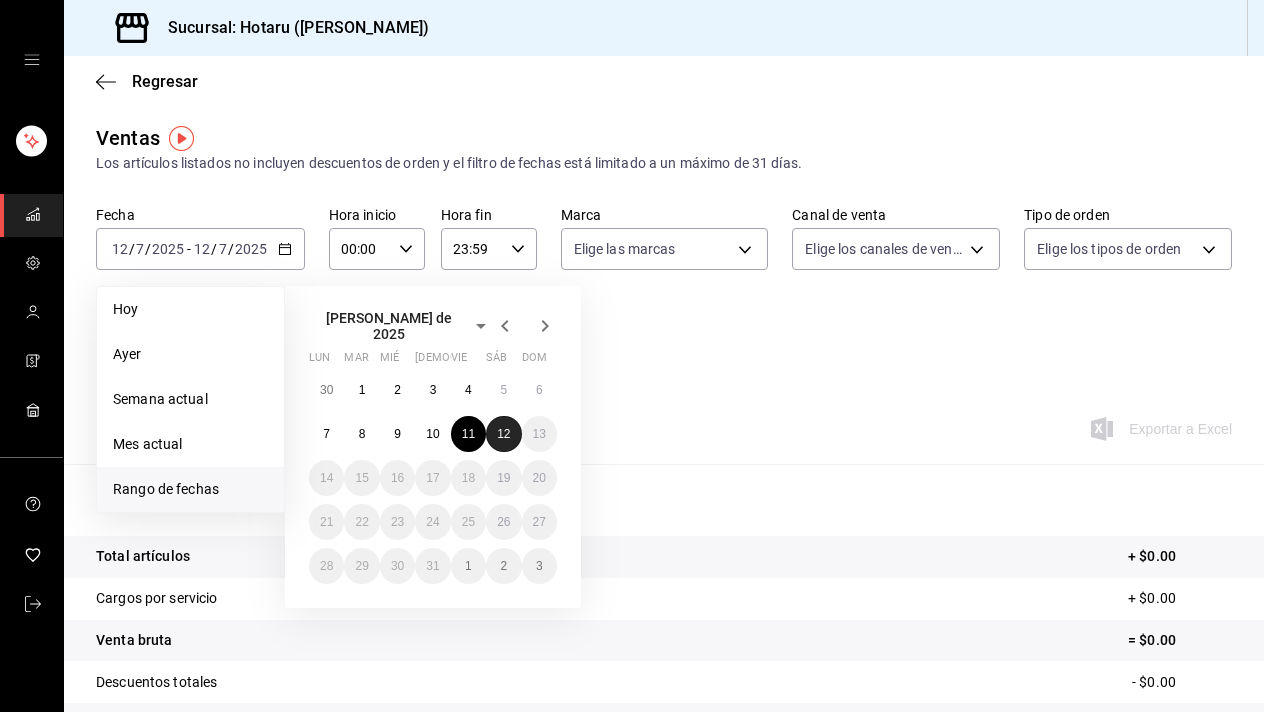 click on "12" at bounding box center (503, 434) 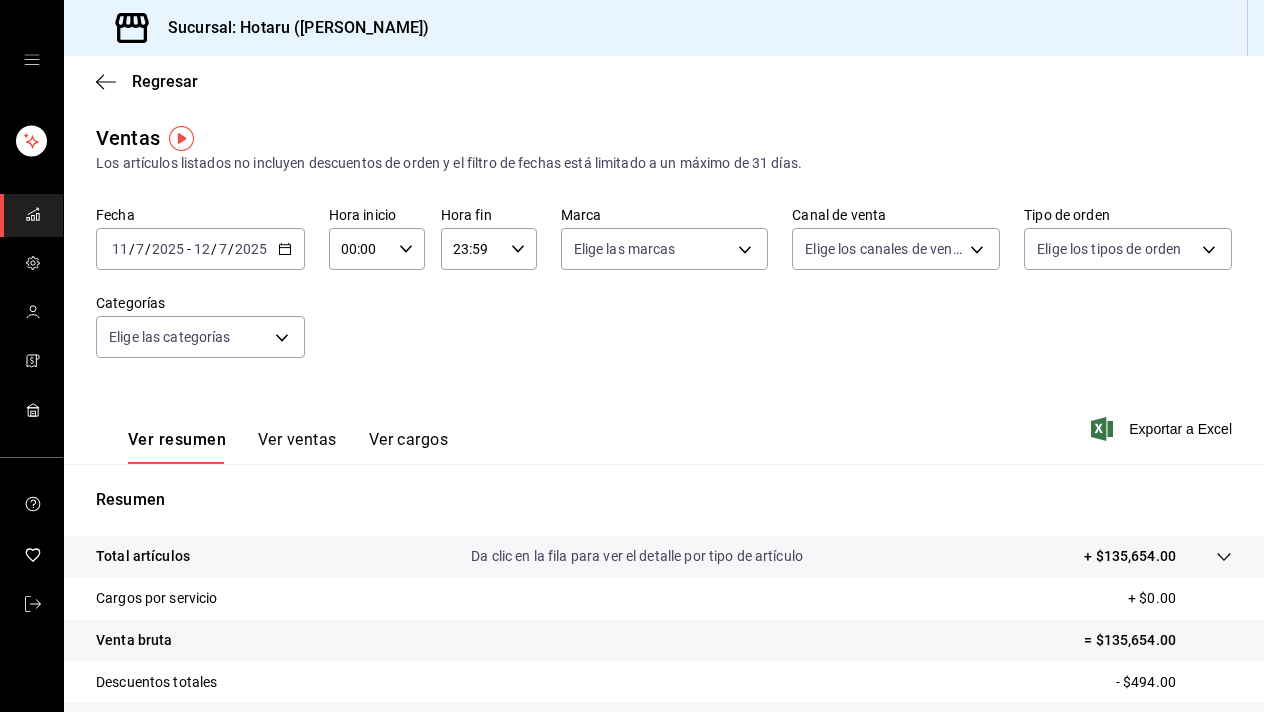 click on "Ver ventas" at bounding box center (297, 447) 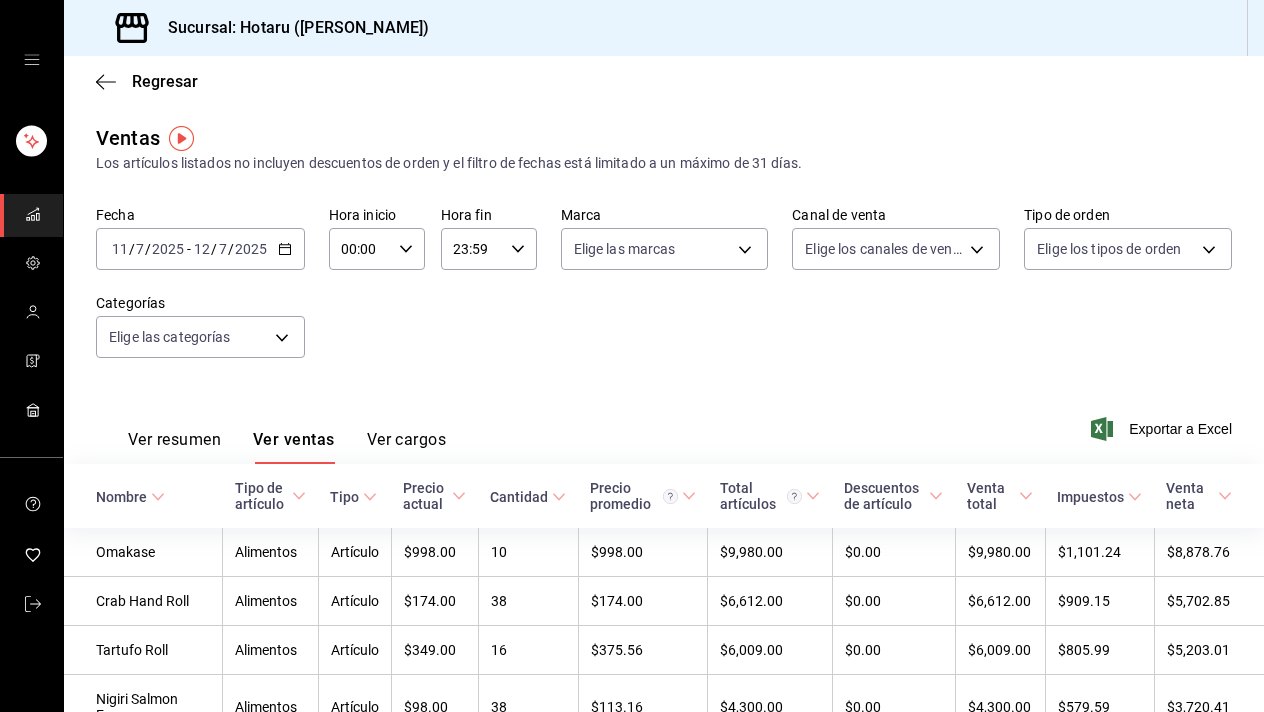 click 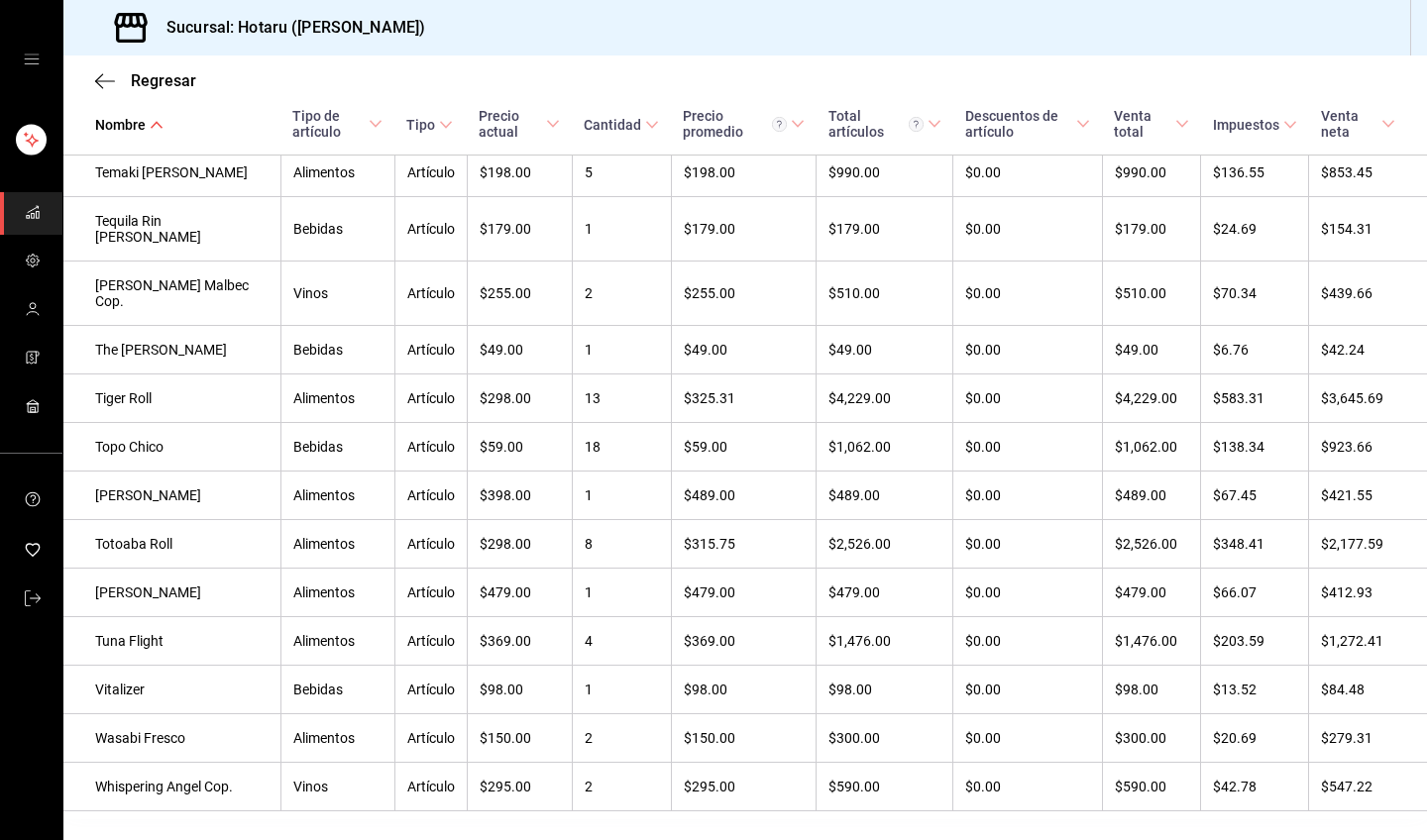 scroll, scrollTop: 6552, scrollLeft: 0, axis: vertical 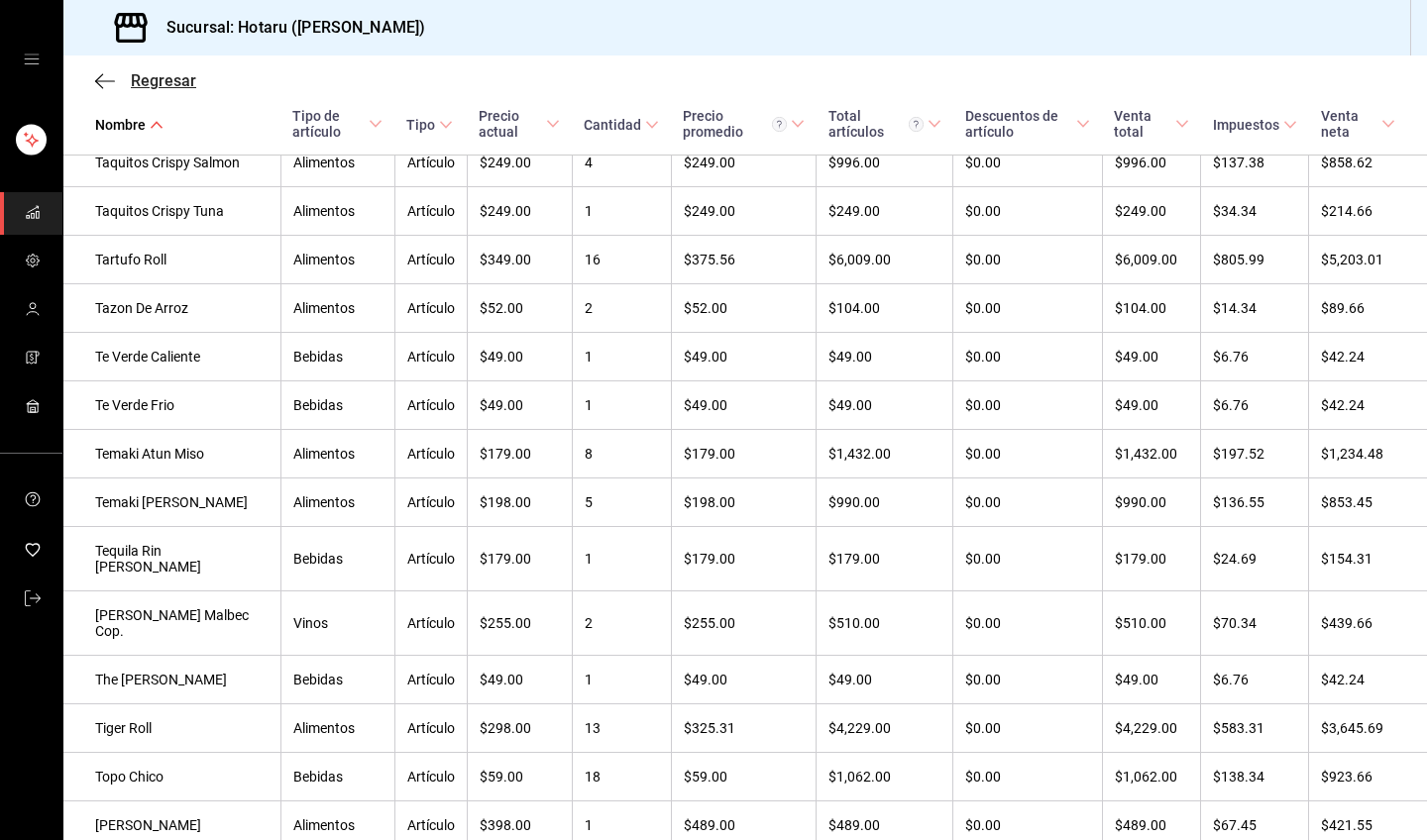 click 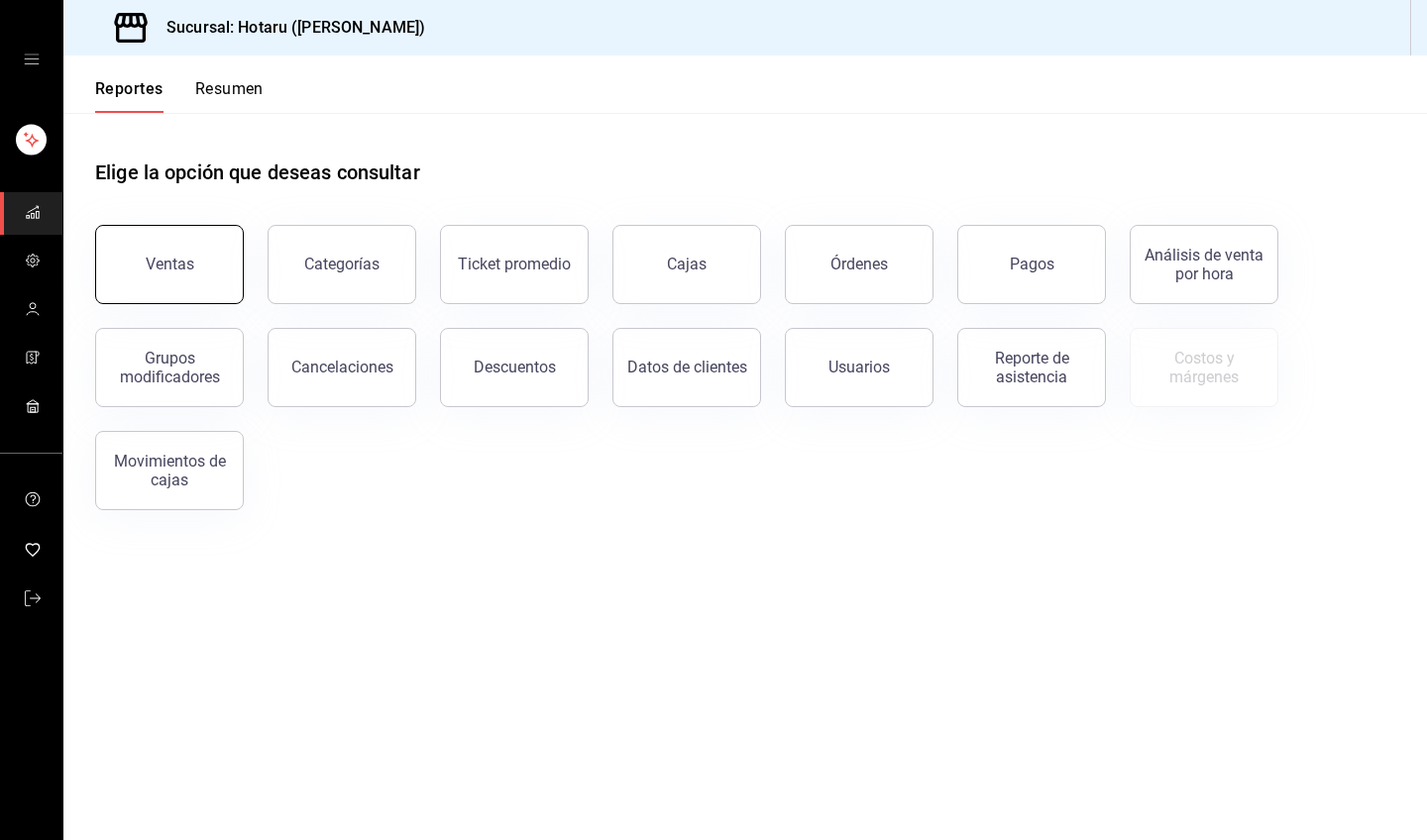 click on "Ventas" at bounding box center [169, 263] 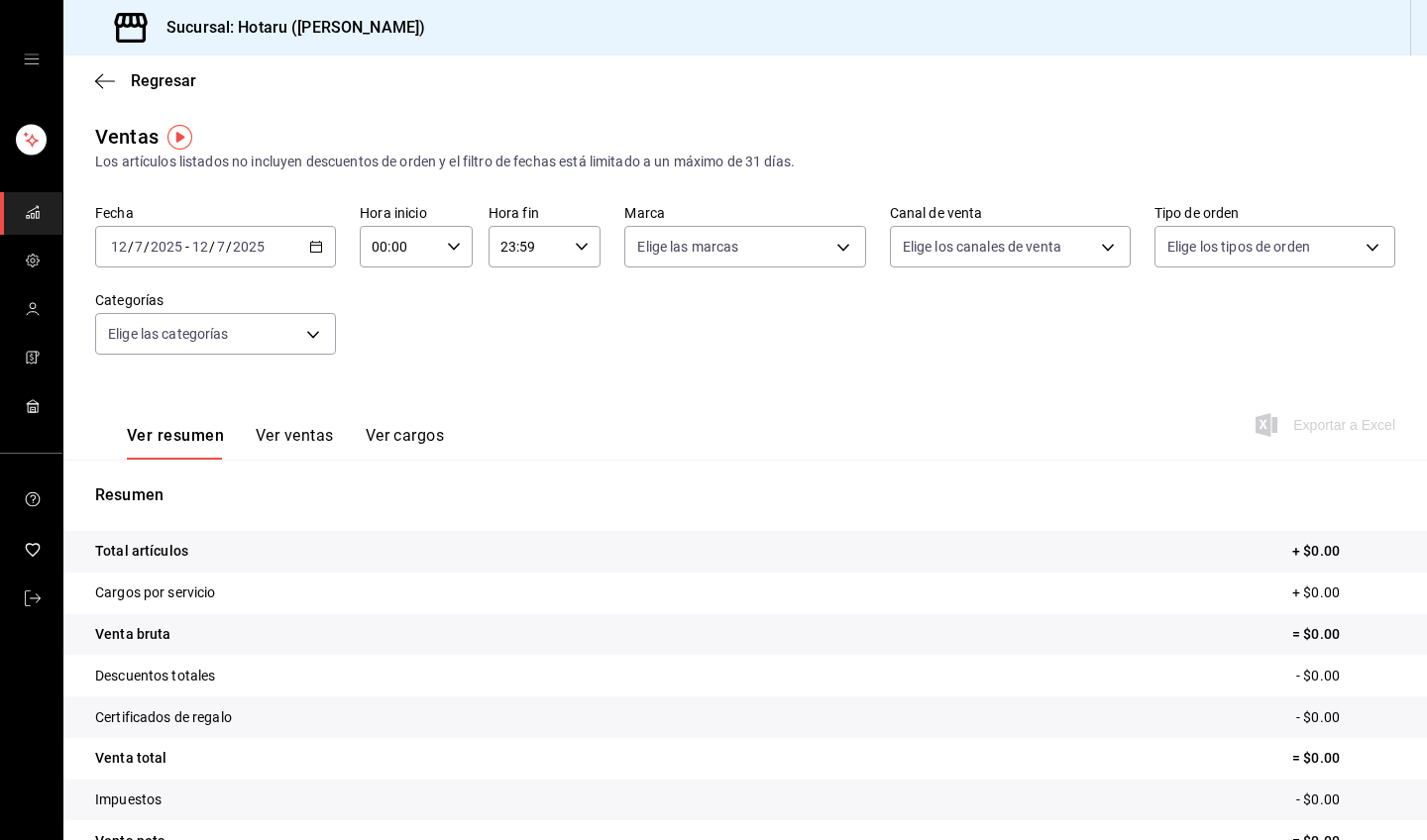 click 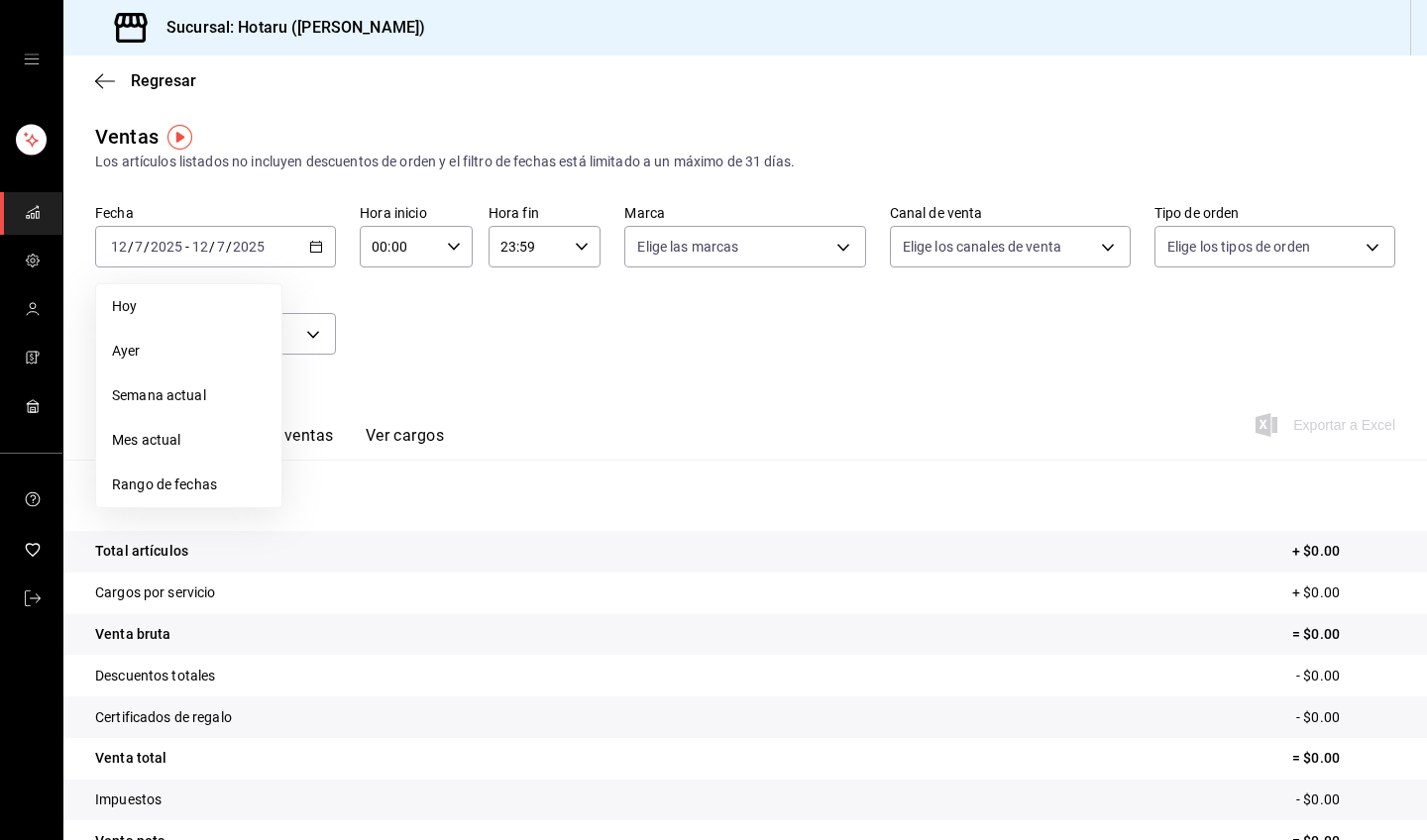 click on "Rango de fechas" at bounding box center [188, 484] 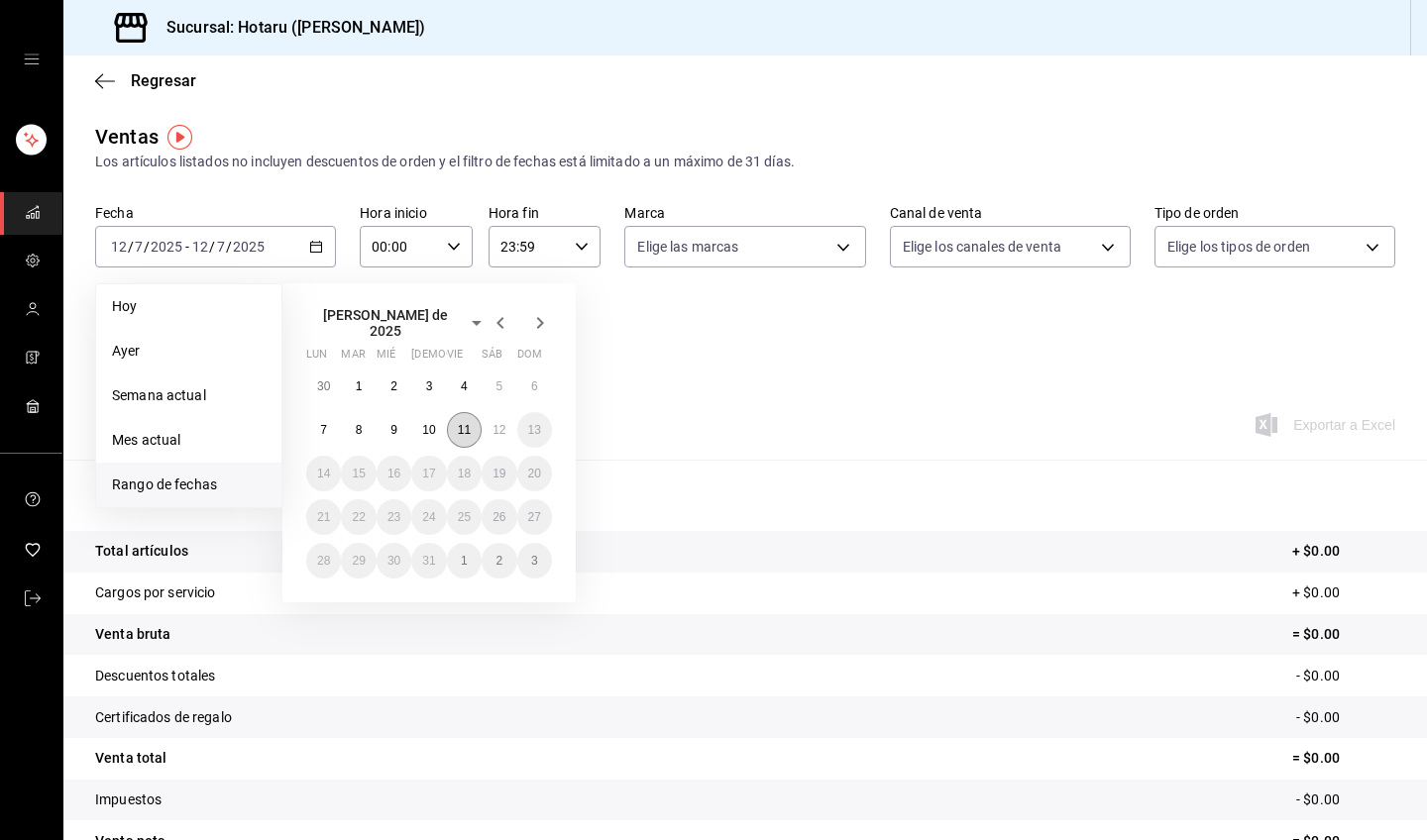 click on "11" at bounding box center [464, 430] 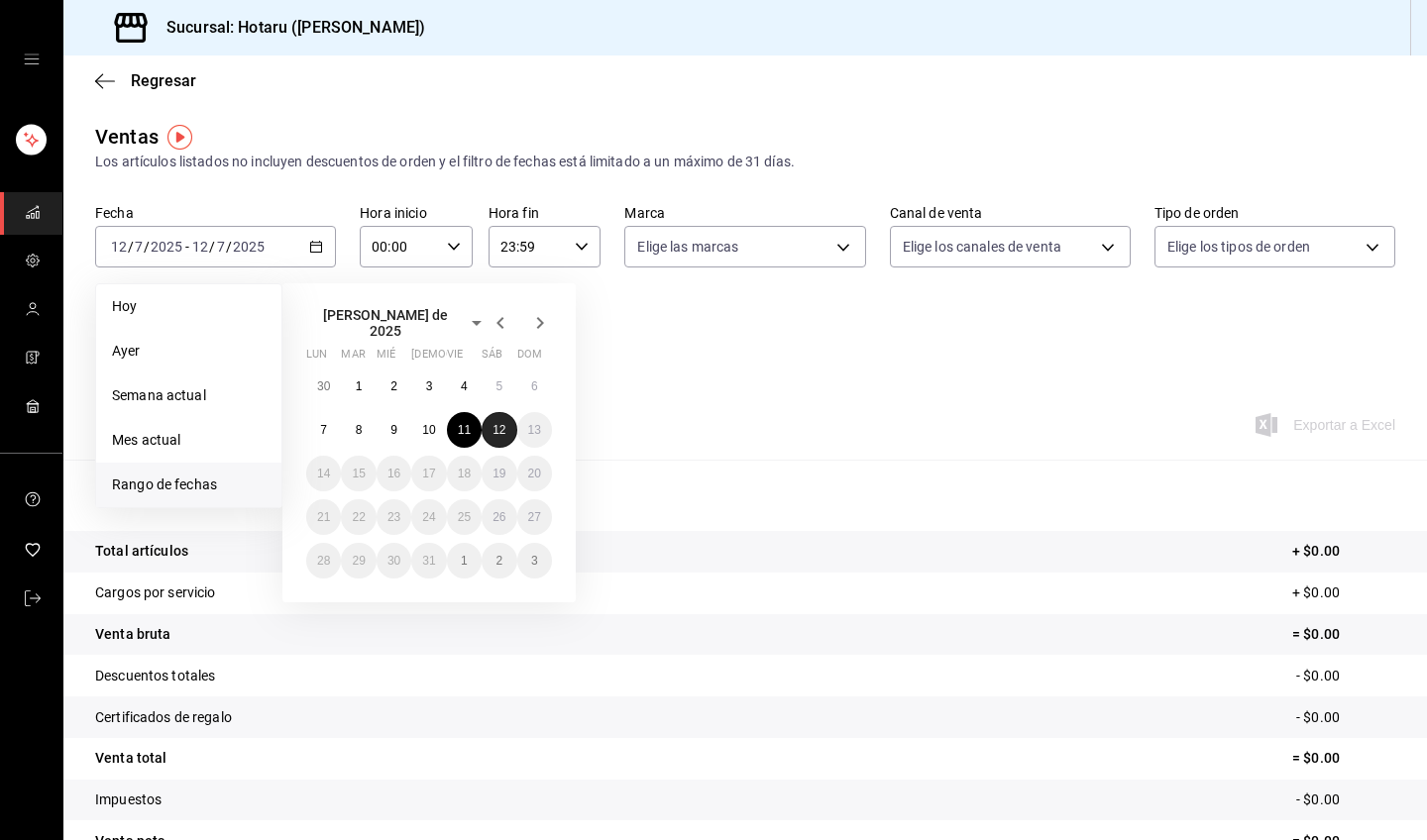 click on "12" at bounding box center [498, 430] 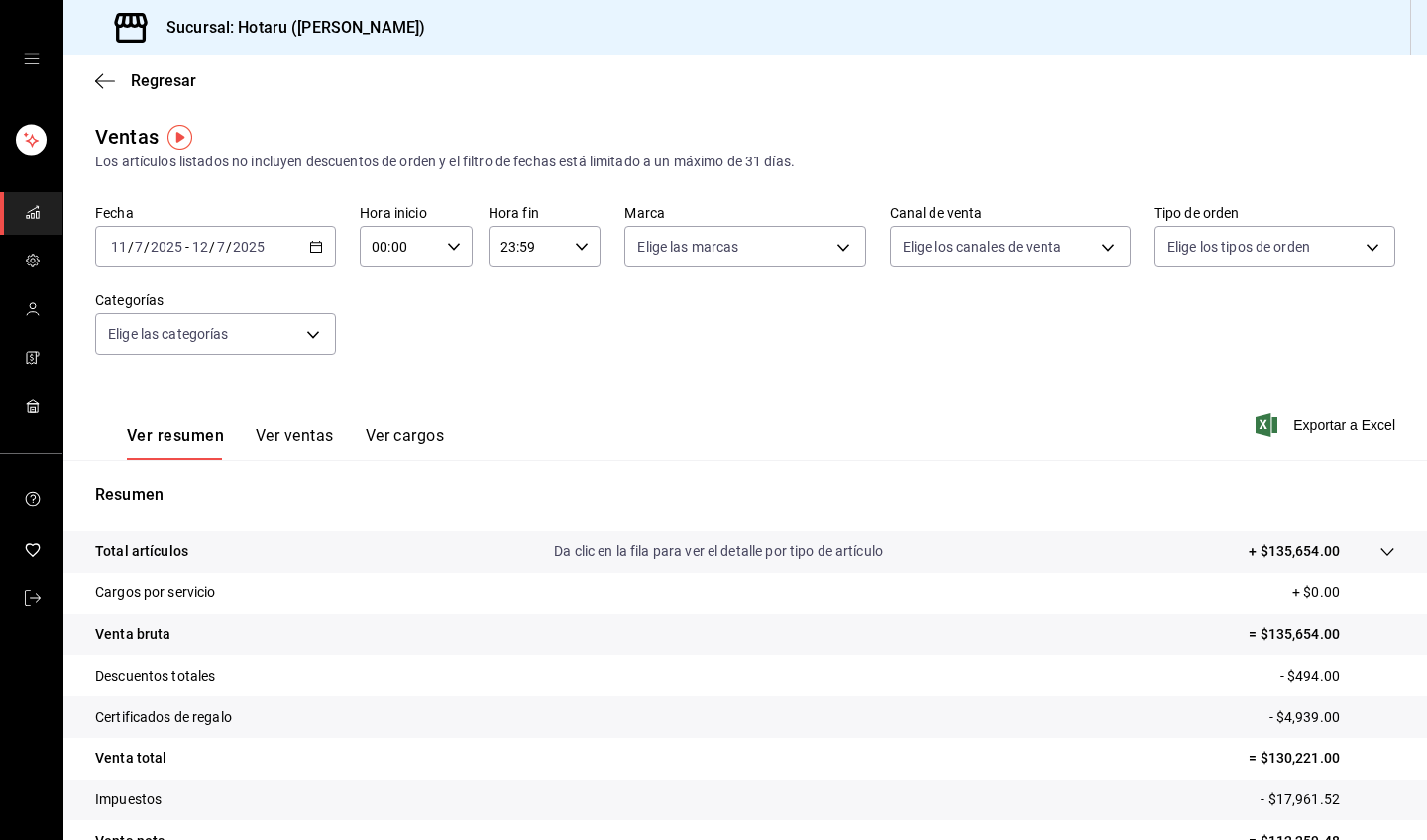 click on "Da clic en la fila para ver el detalle por tipo de artículo" at bounding box center [718, 551] 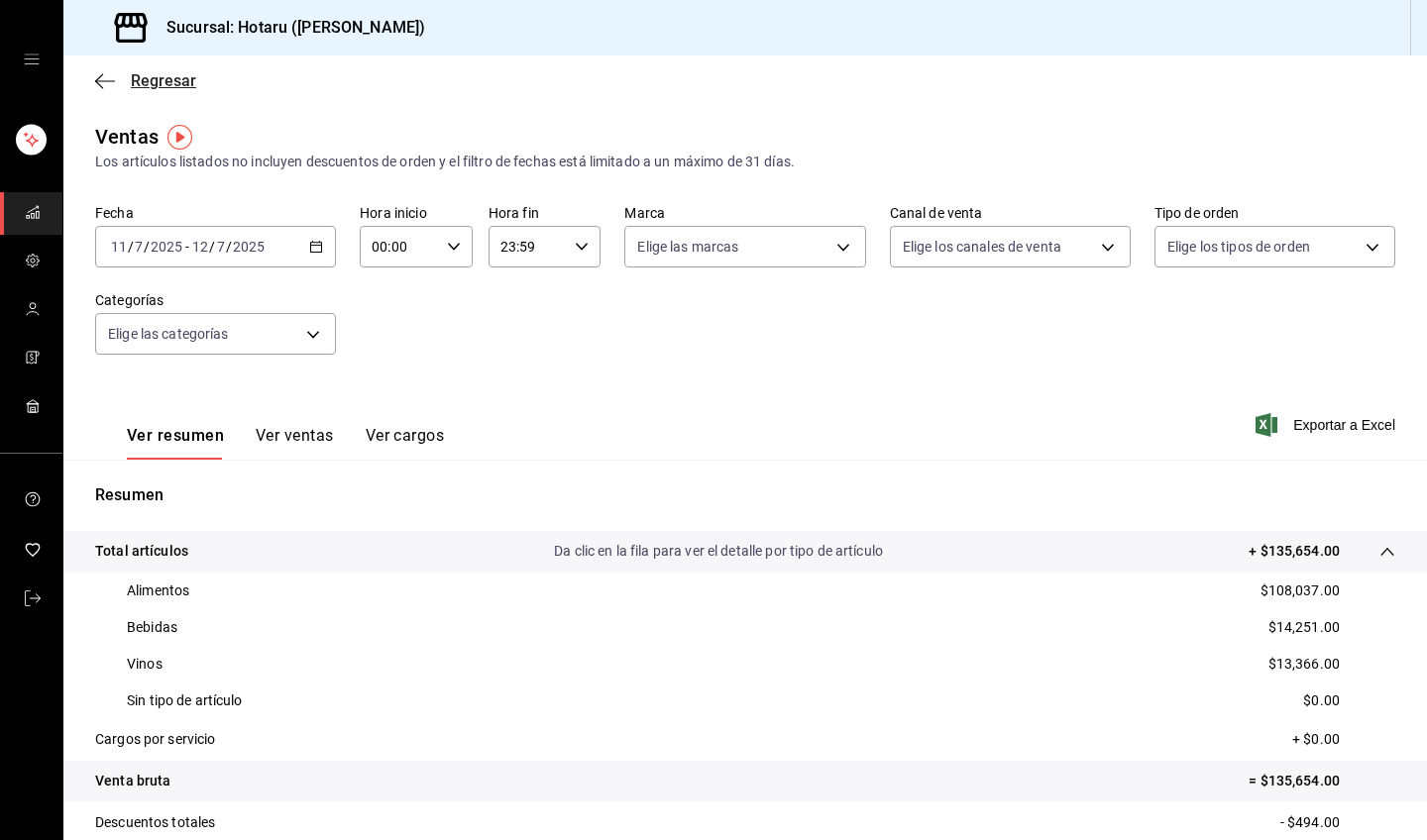 click 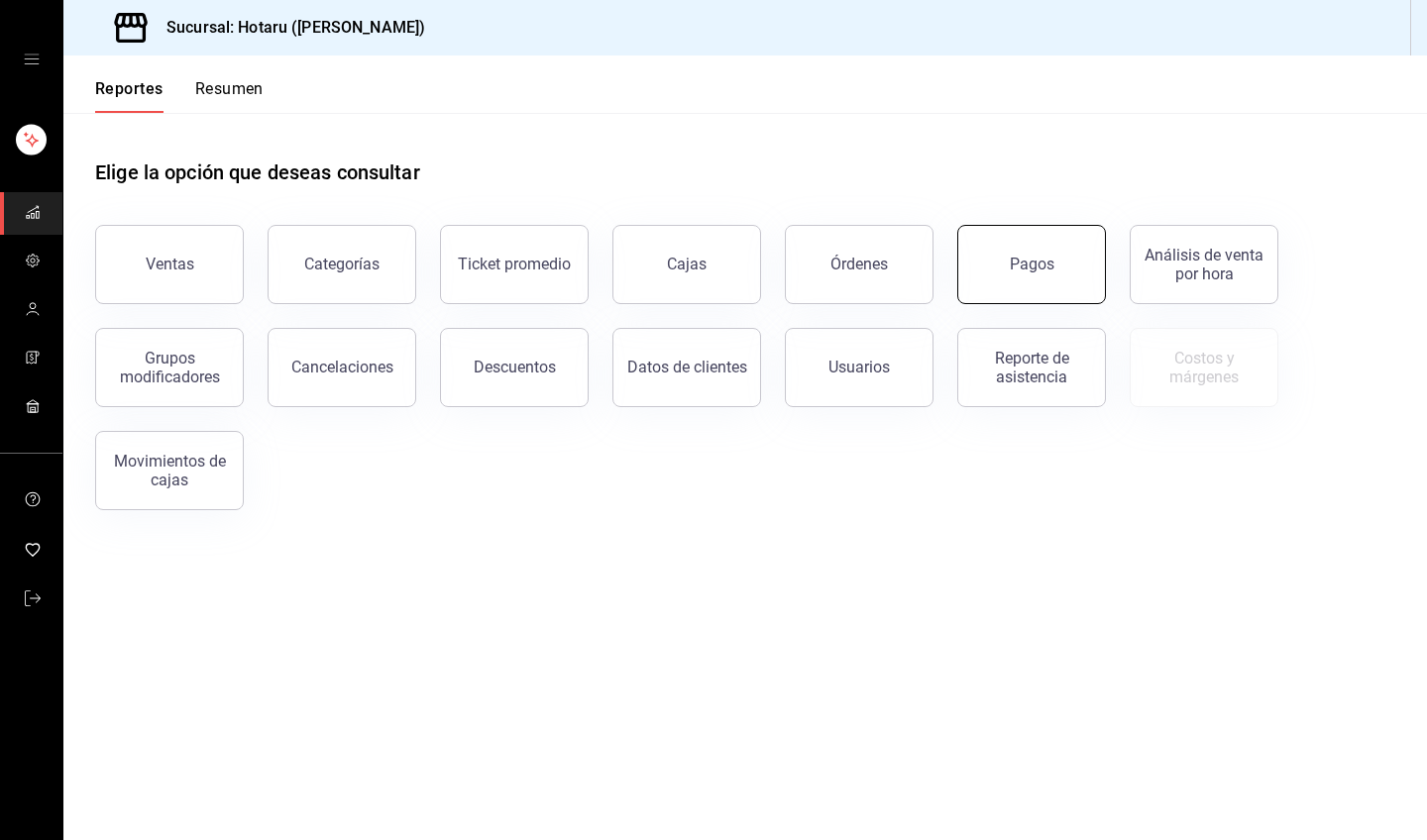 click on "Pagos" at bounding box center (1032, 264) 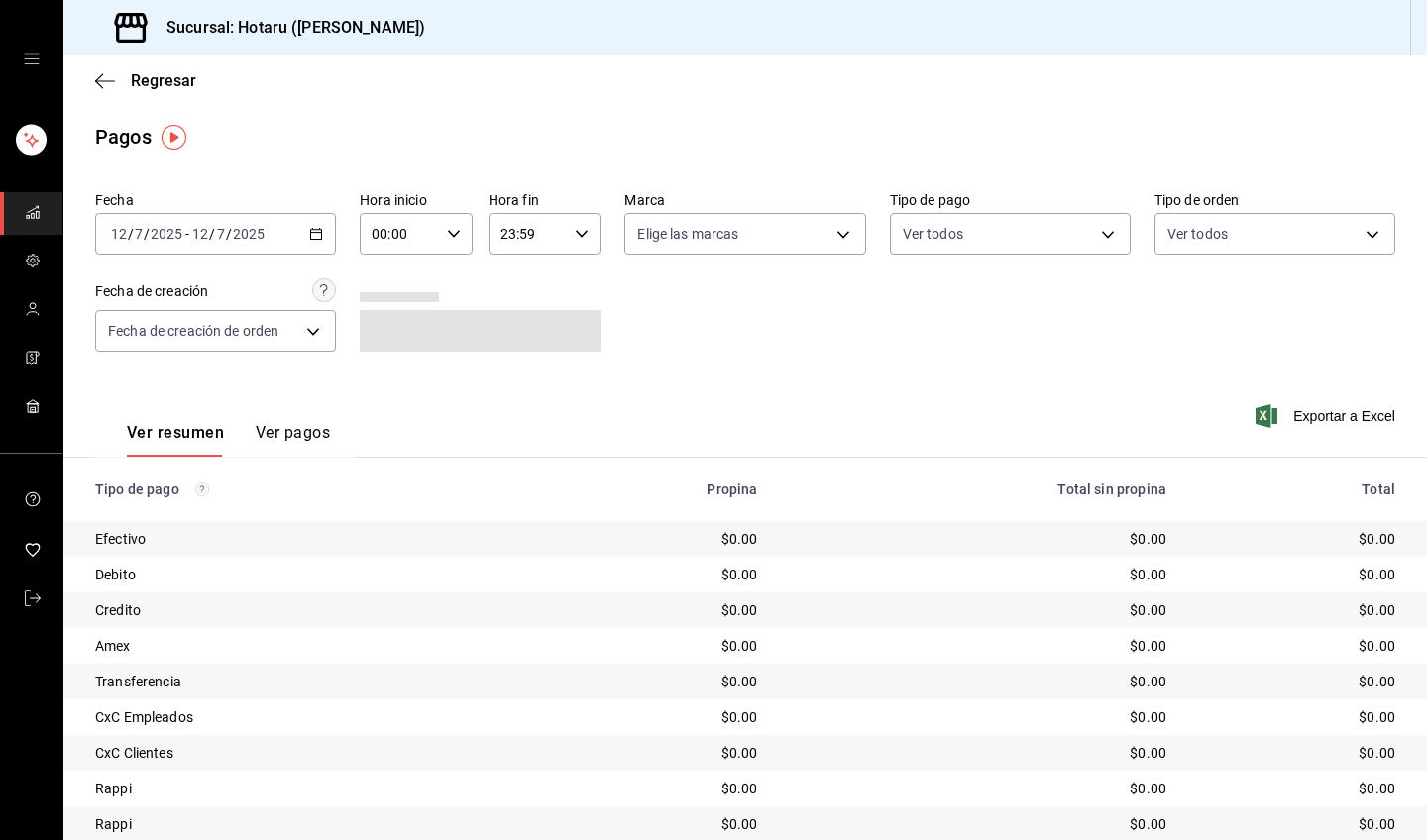 click 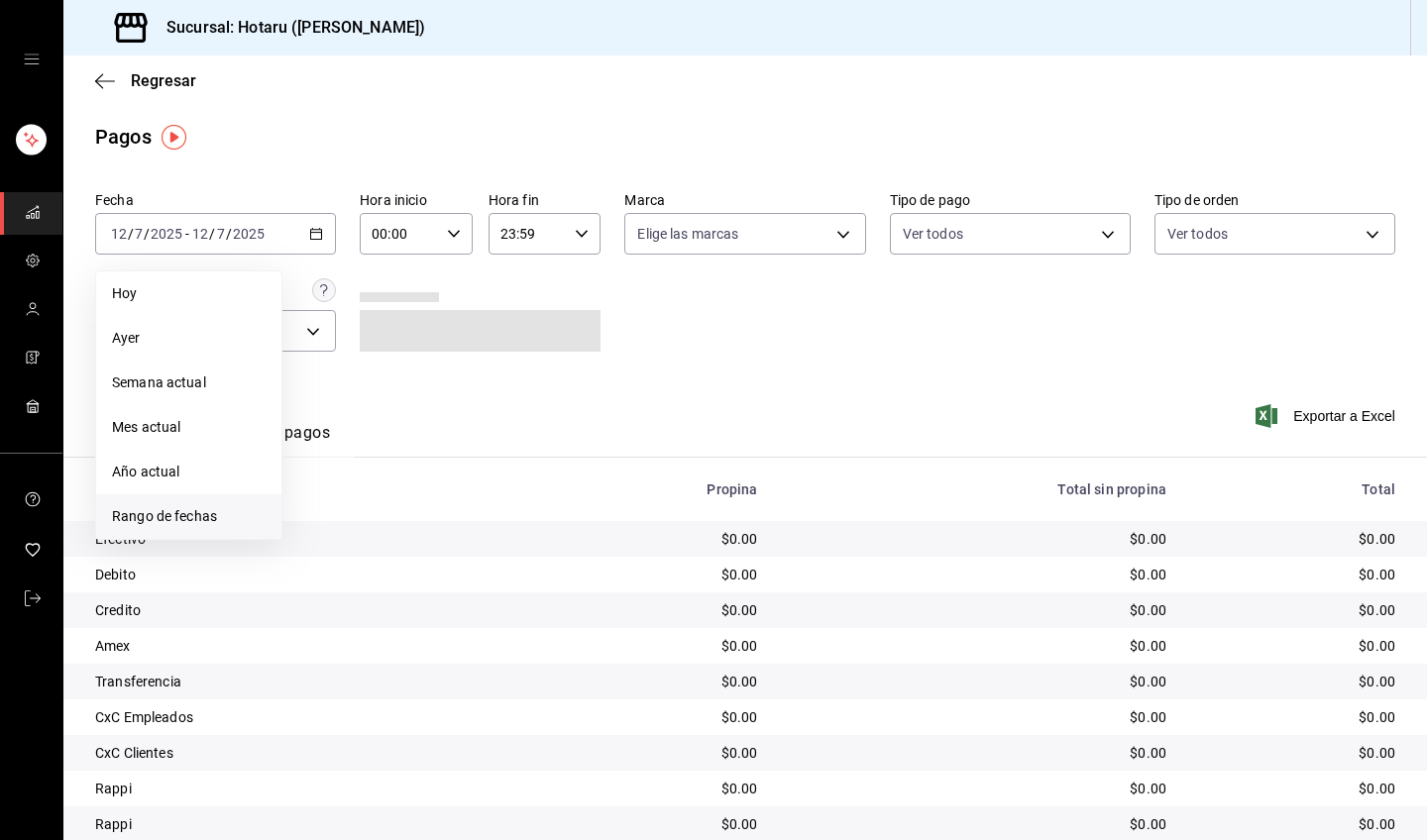 click on "Rango de fechas" at bounding box center (188, 516) 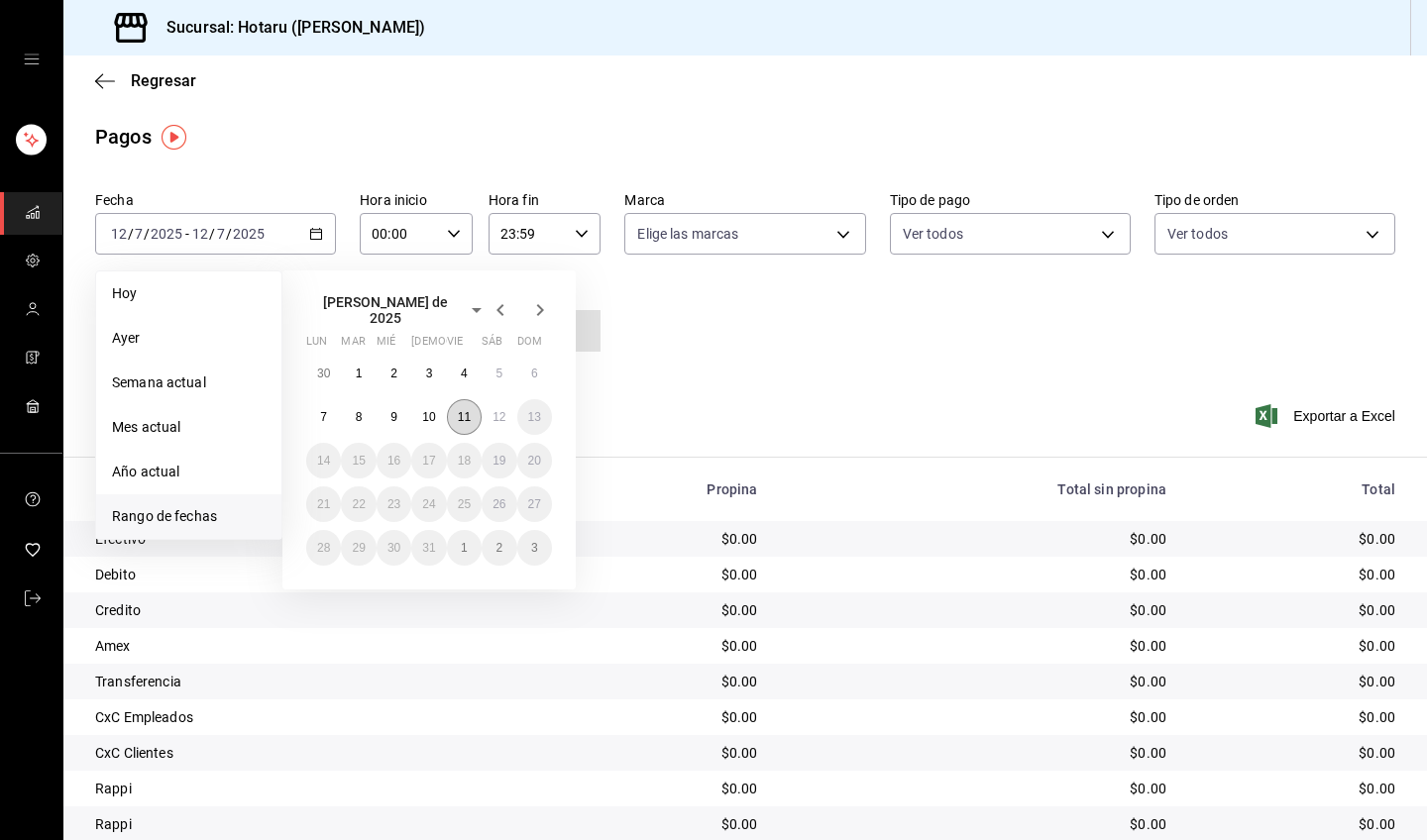 click on "11" at bounding box center (464, 417) 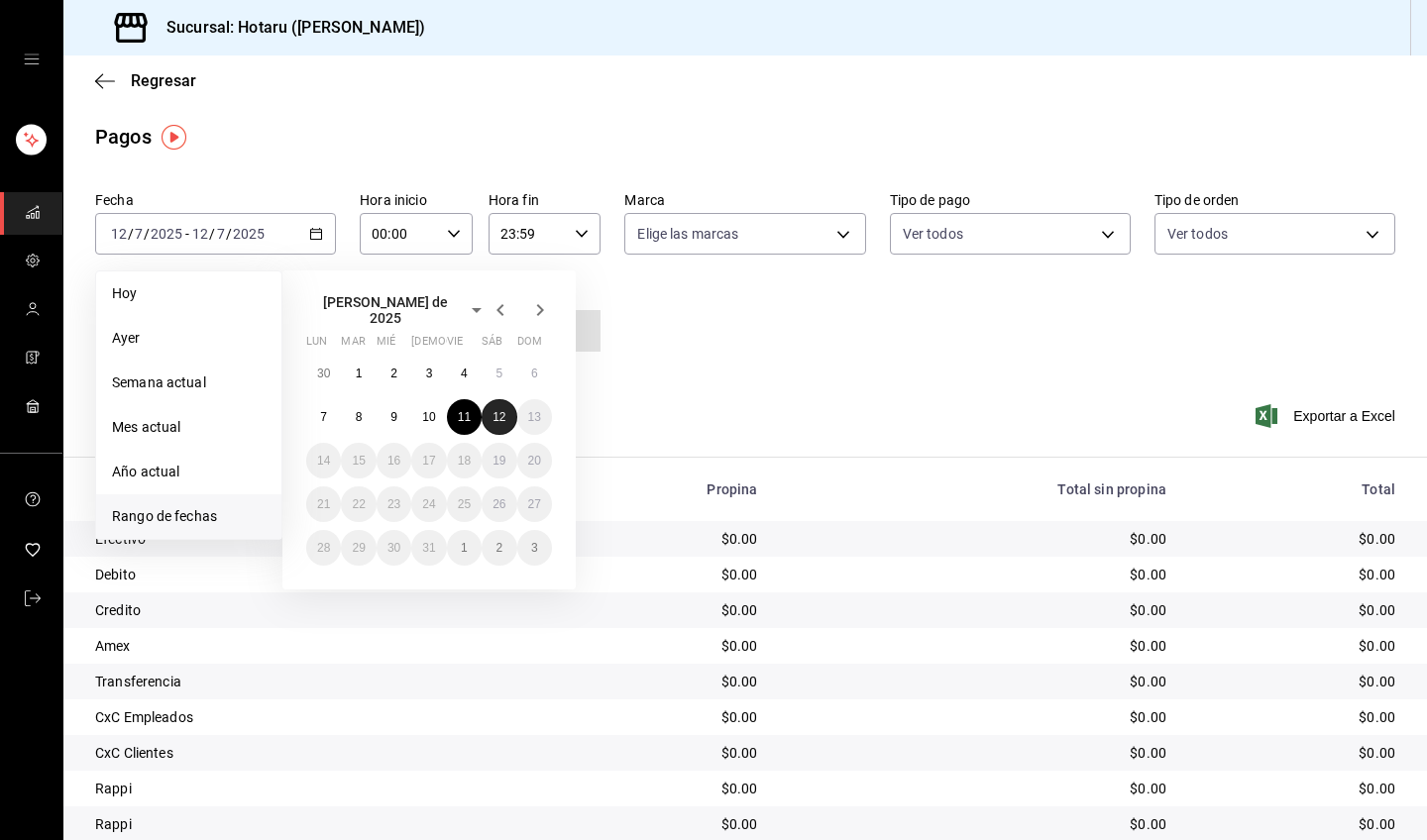 click on "12" at bounding box center (498, 417) 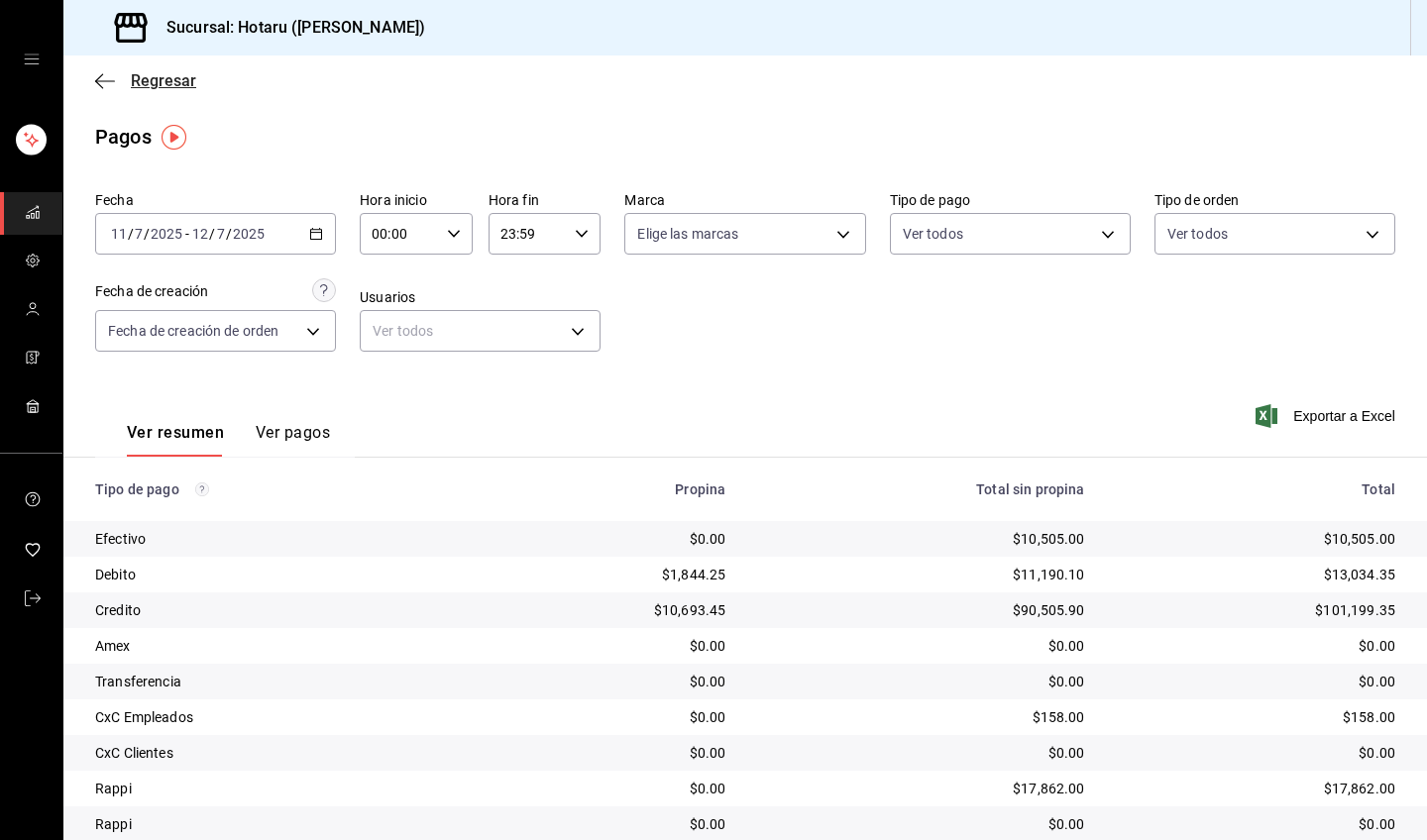 click 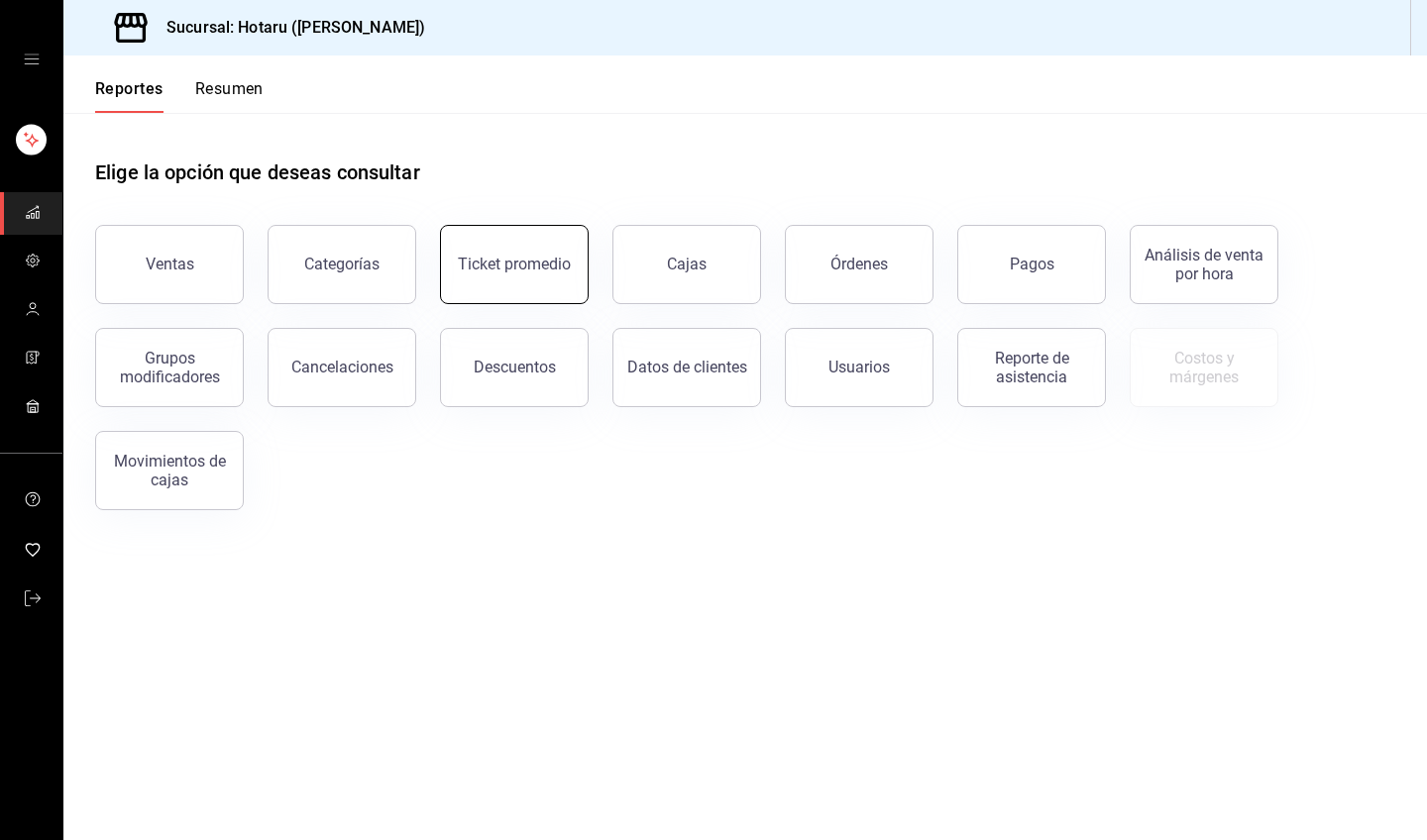 click on "Ticket promedio" at bounding box center (514, 263) 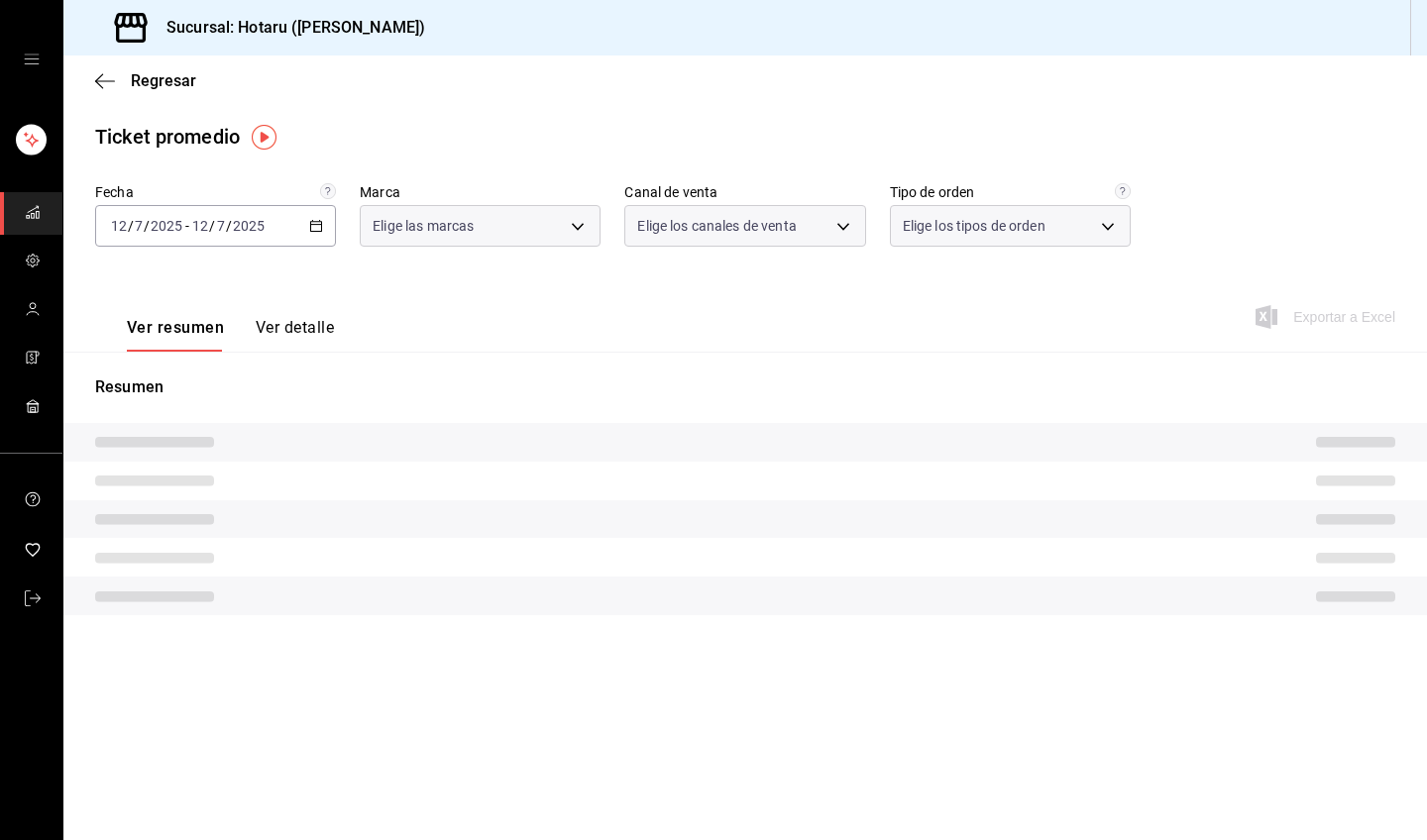 type on "c6f689f8-63fd-49a8-a607-35aea03ac6a9,619c758d-7c36-49c6-a756-e52d453908cb" 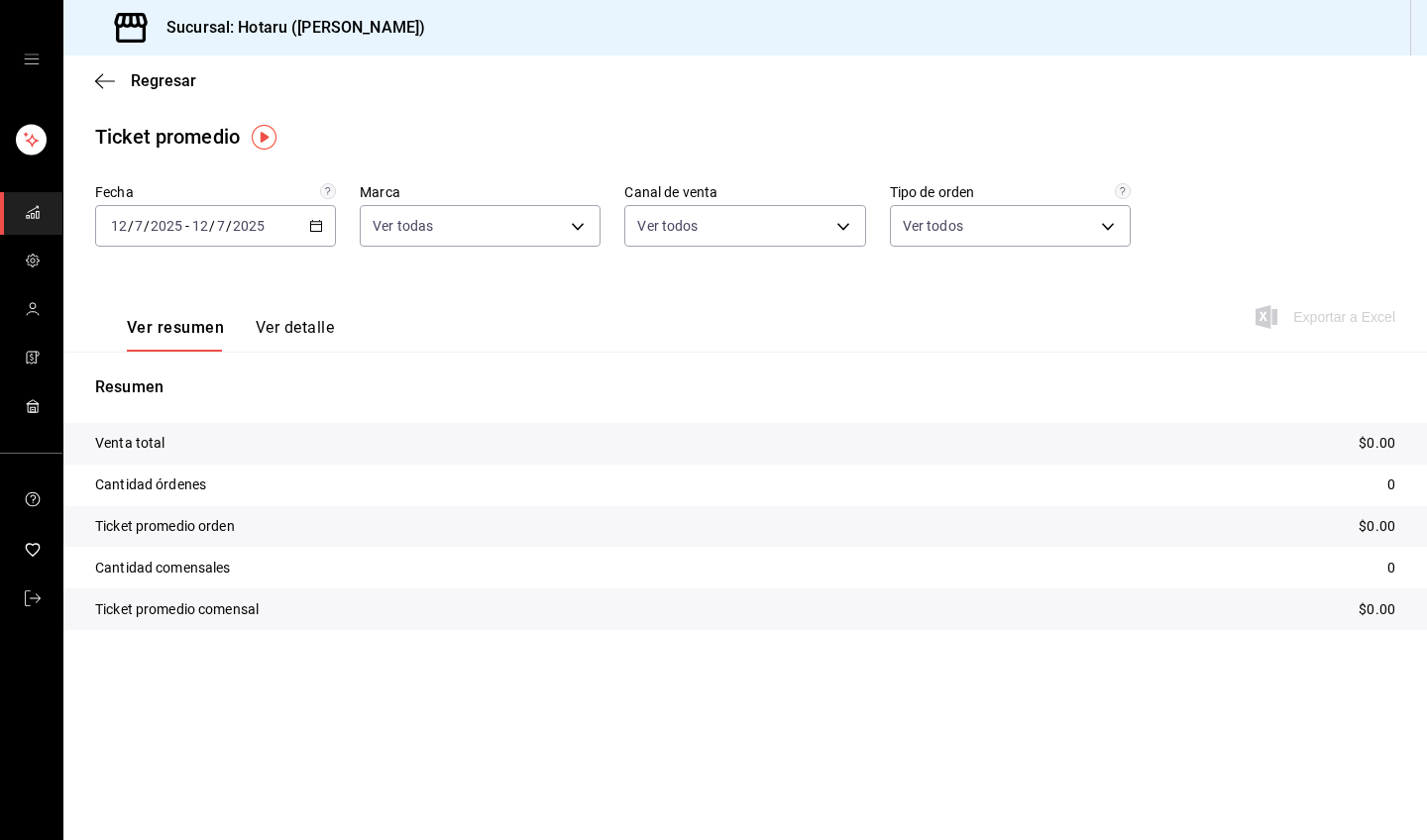 click 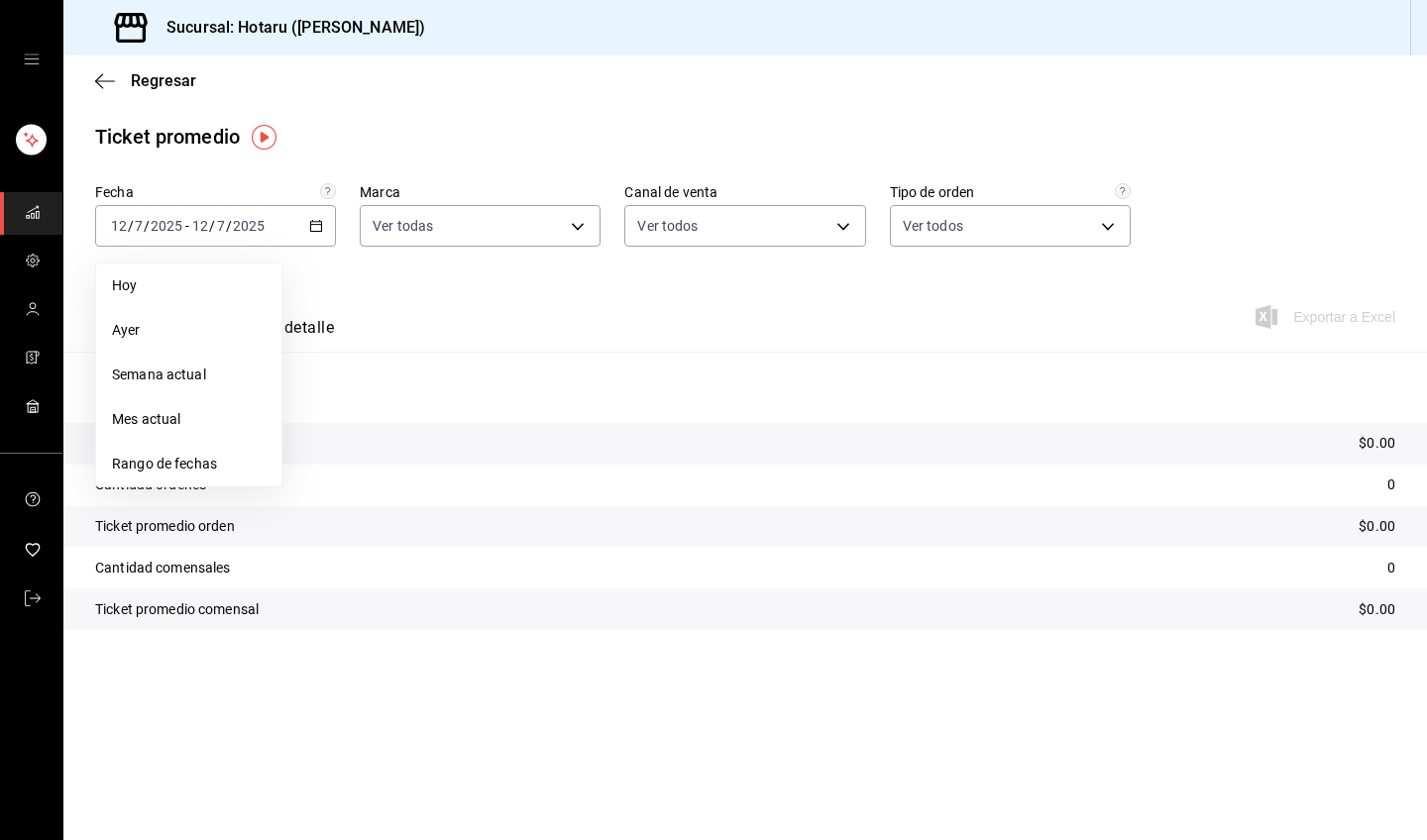 click on "Rango de fechas" at bounding box center [188, 464] 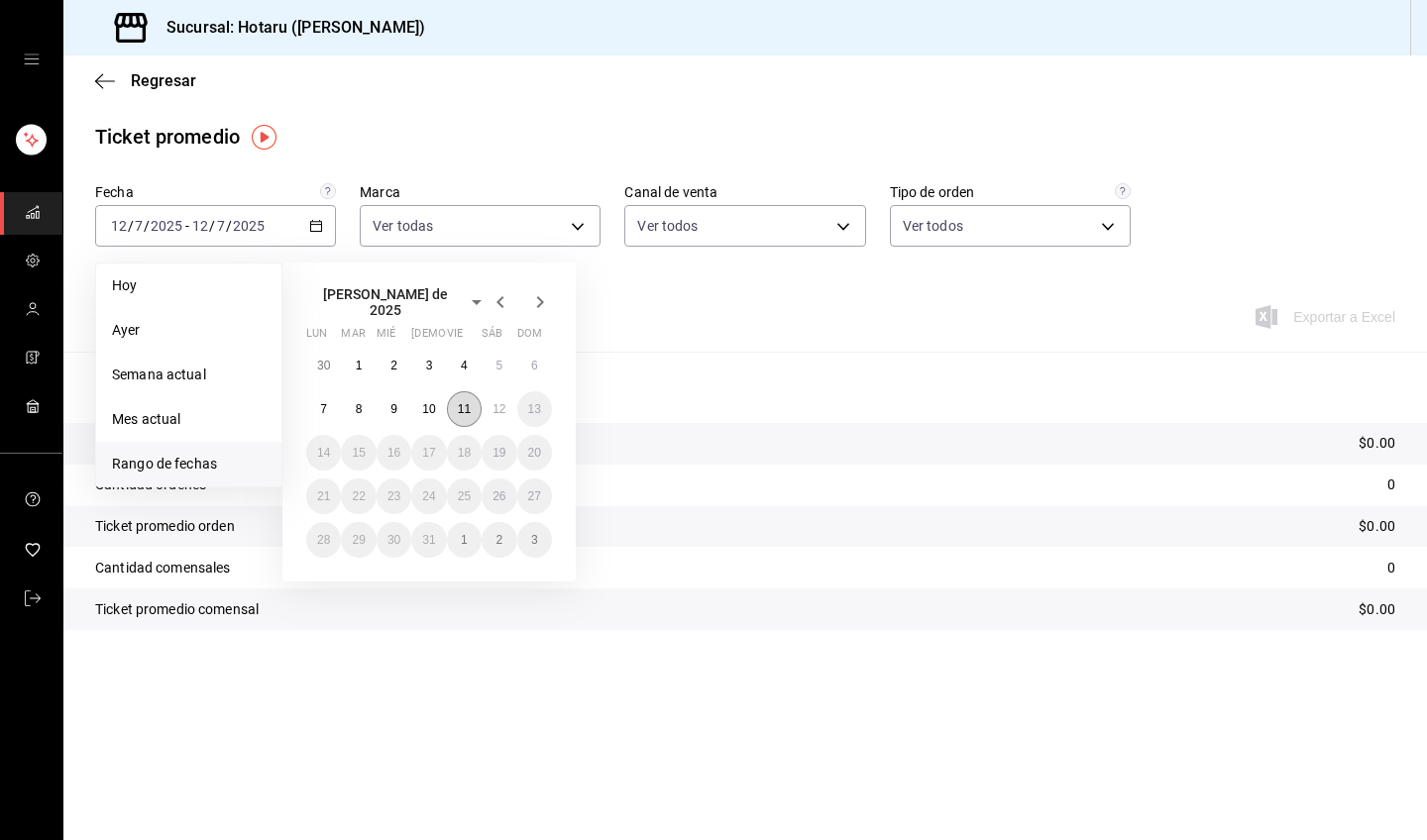 click on "11" at bounding box center (464, 409) 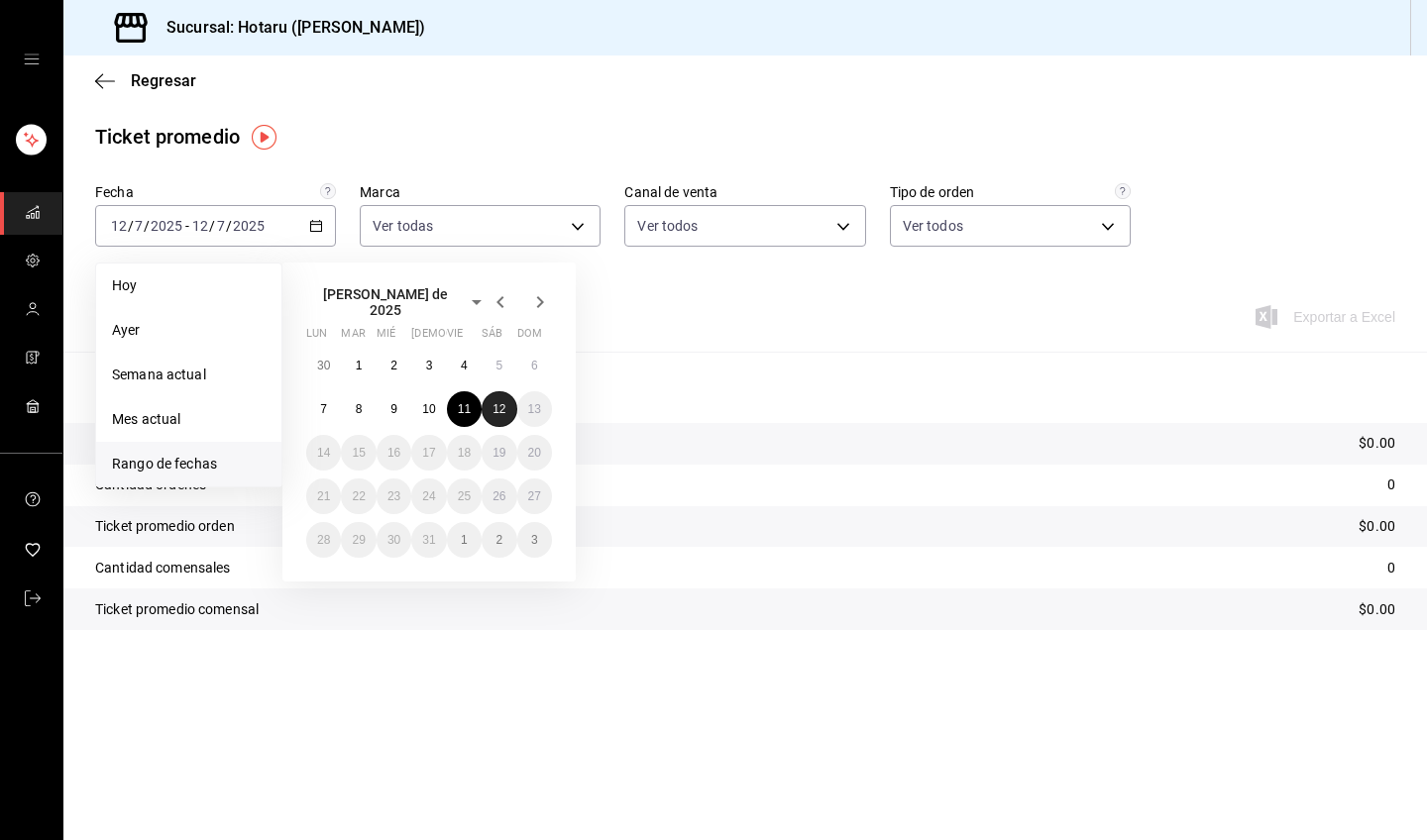 click on "12" at bounding box center (498, 409) 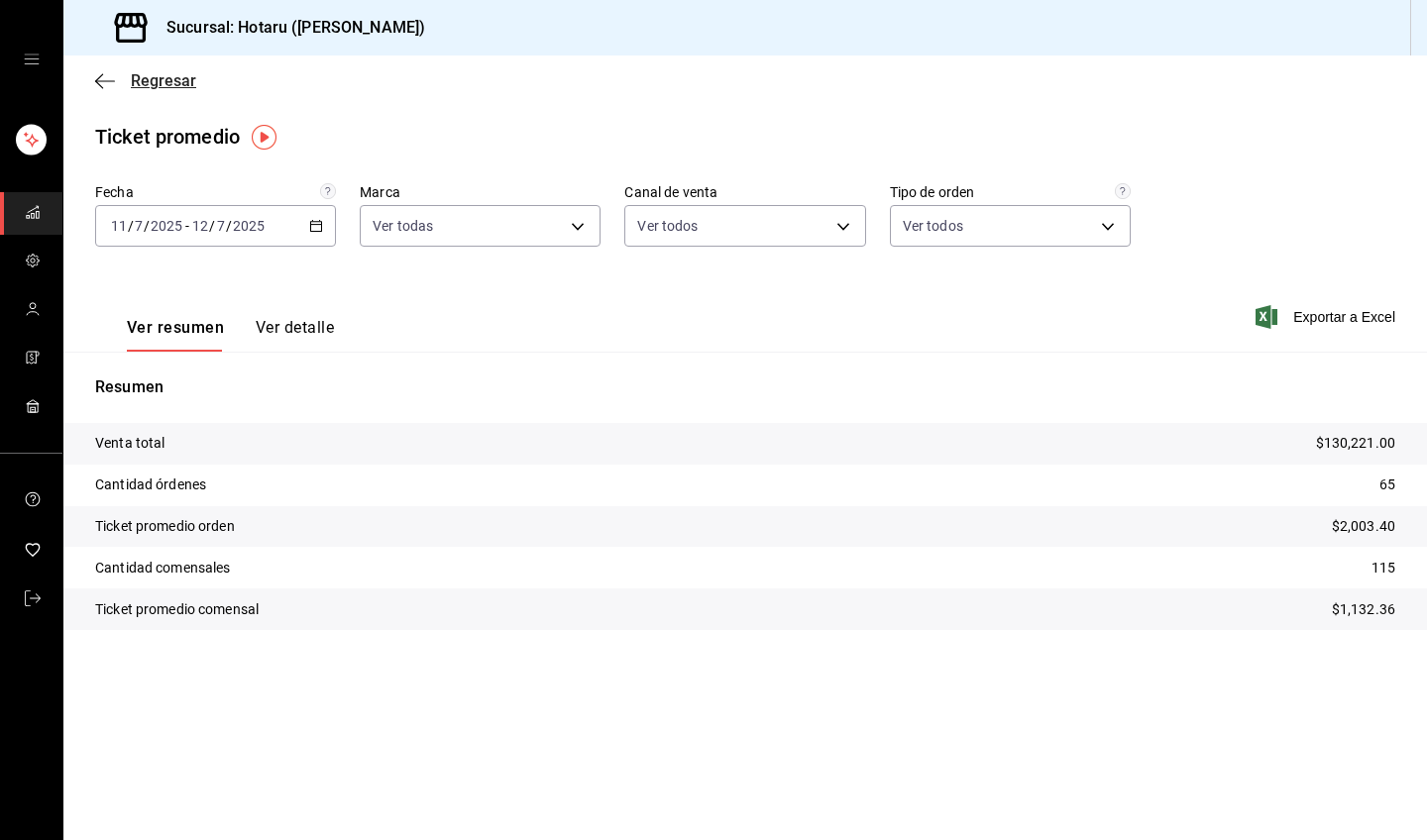 click 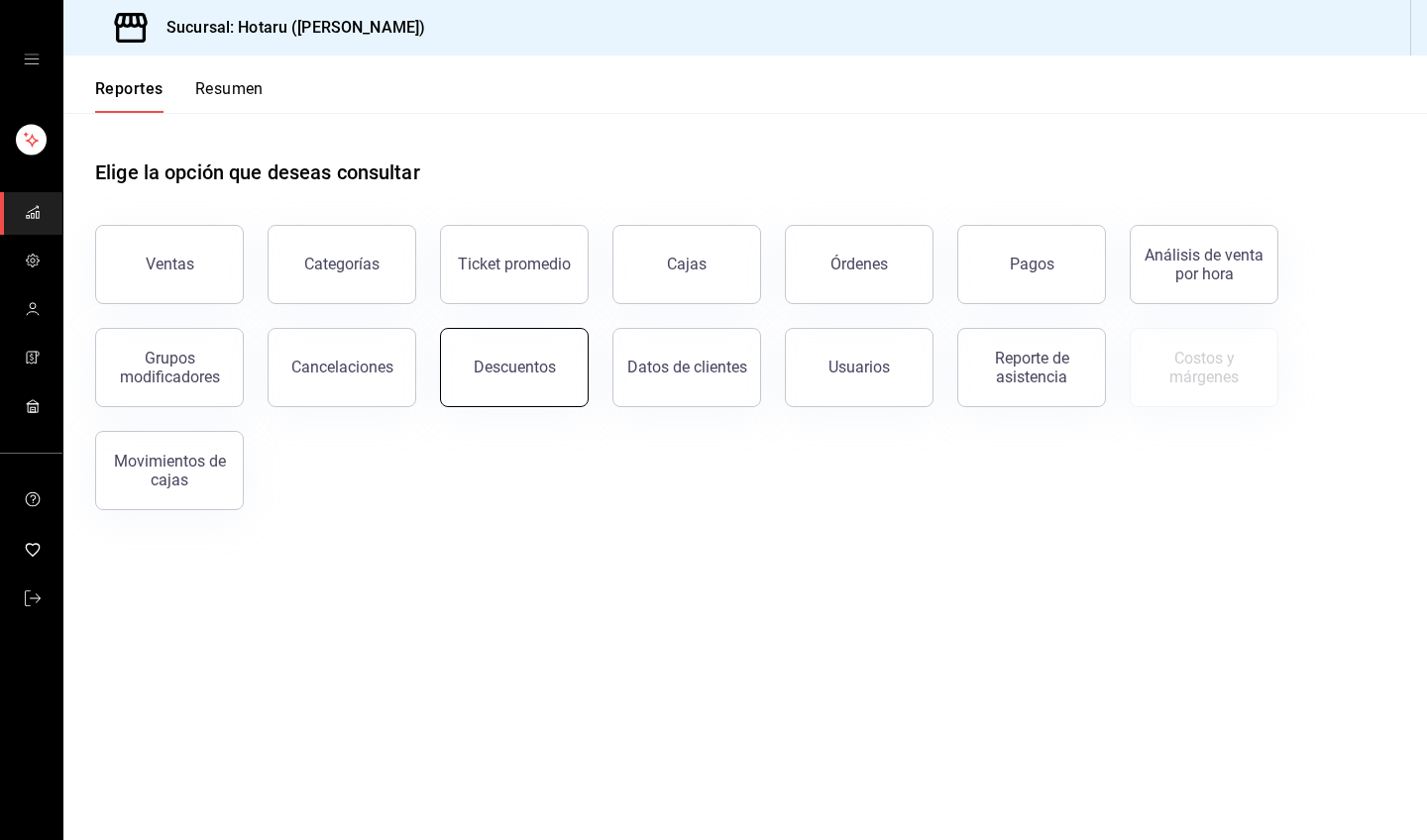 click on "Descuentos" at bounding box center [514, 367] 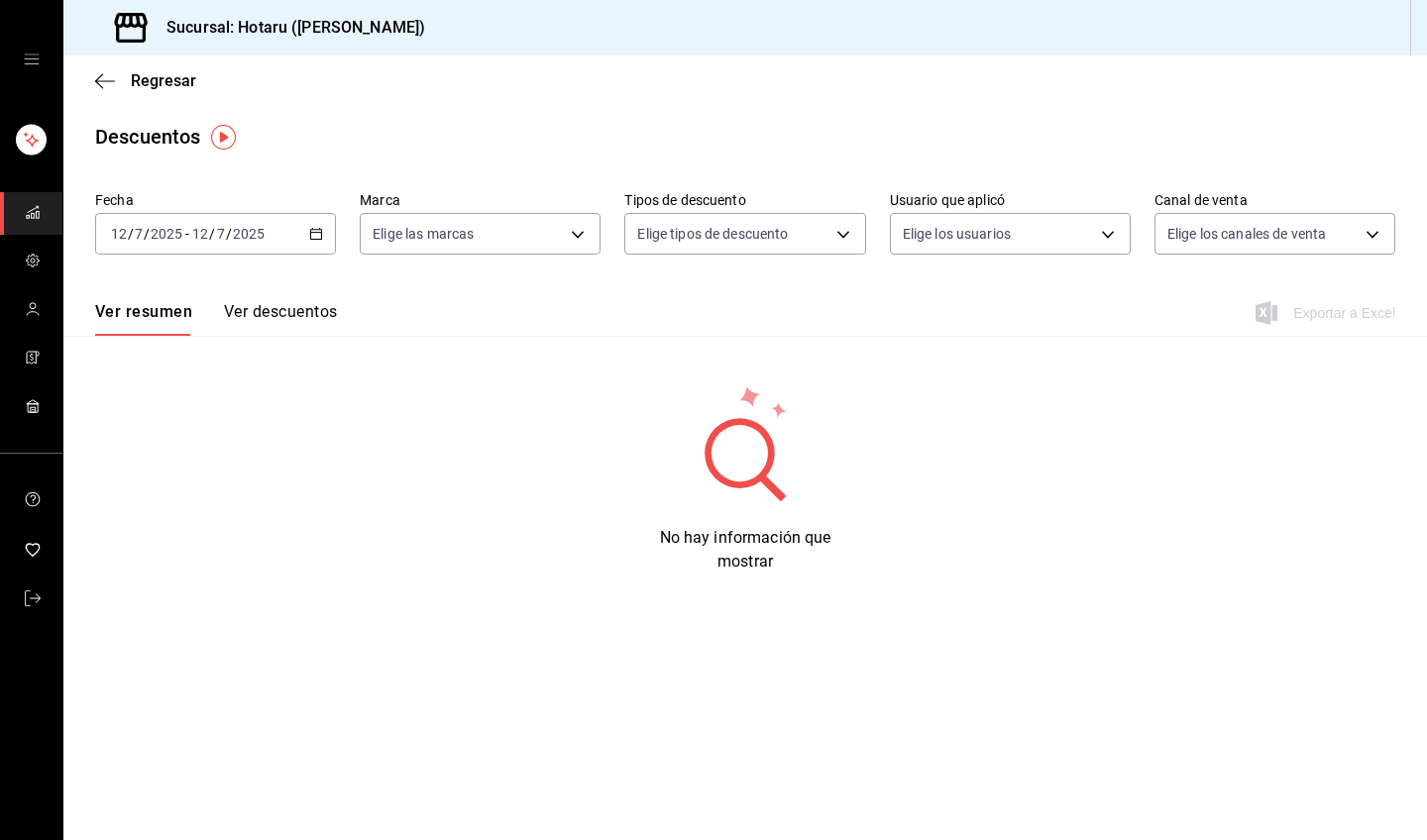 click 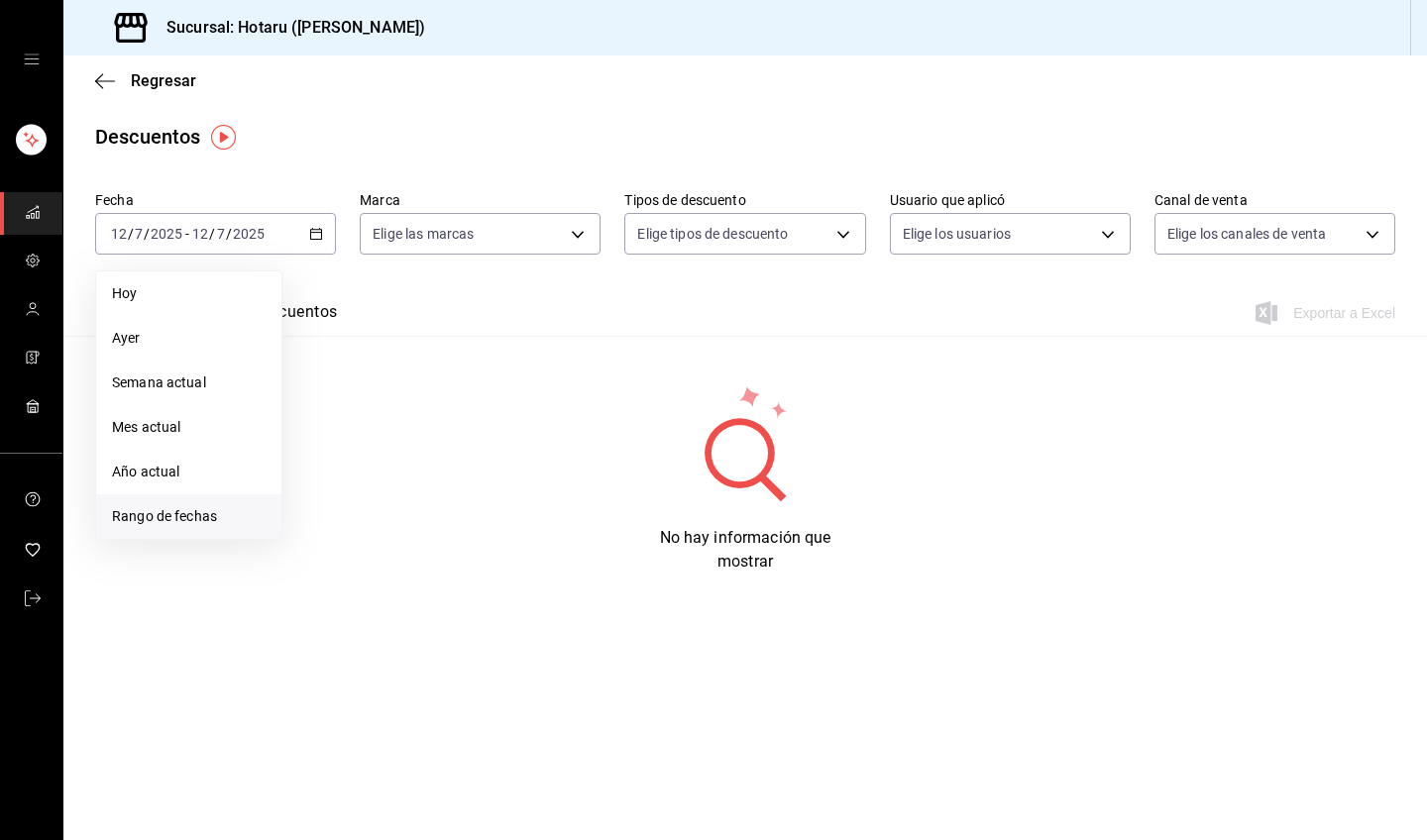 click on "Rango de fechas" at bounding box center (188, 516) 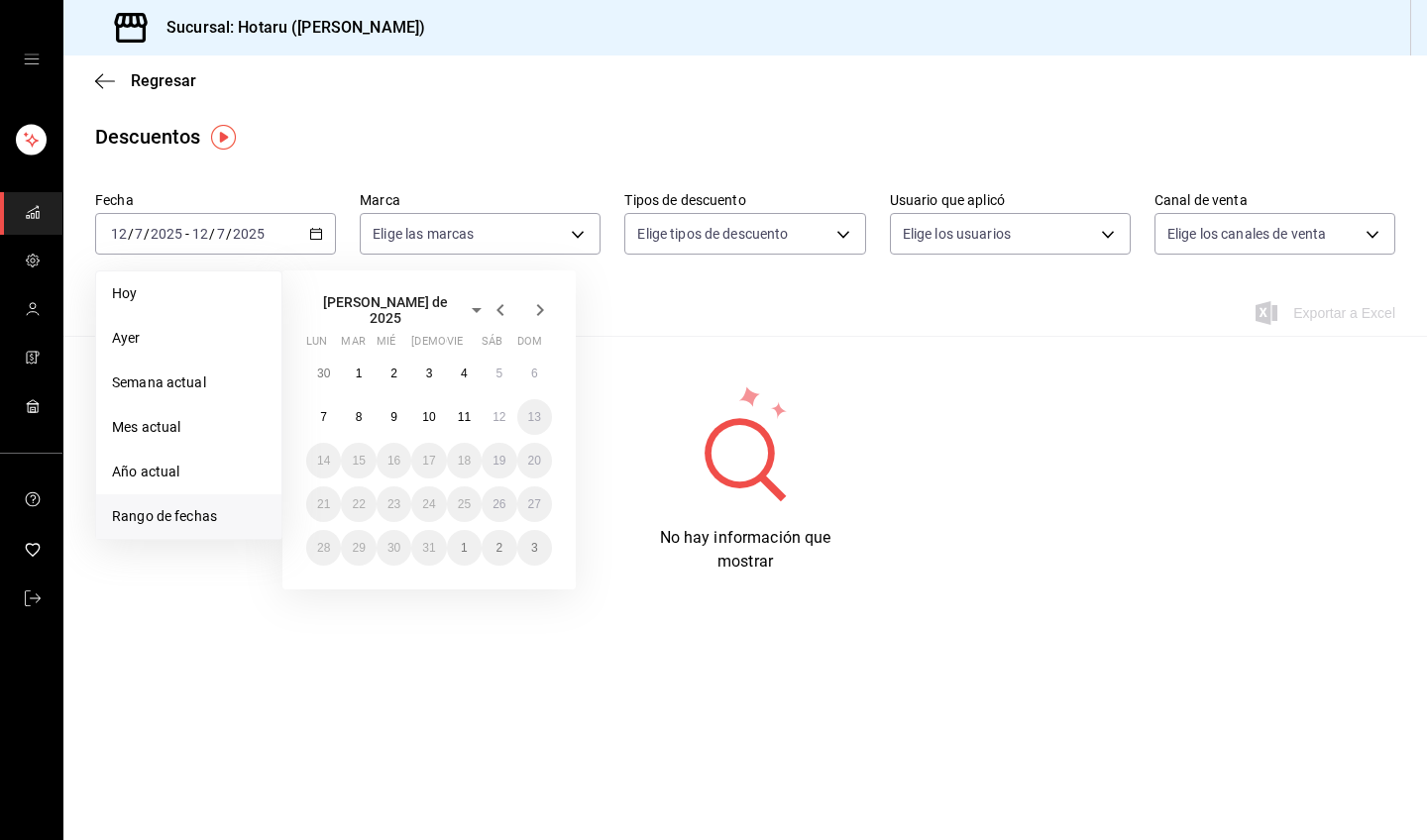click on "11" at bounding box center (464, 417) 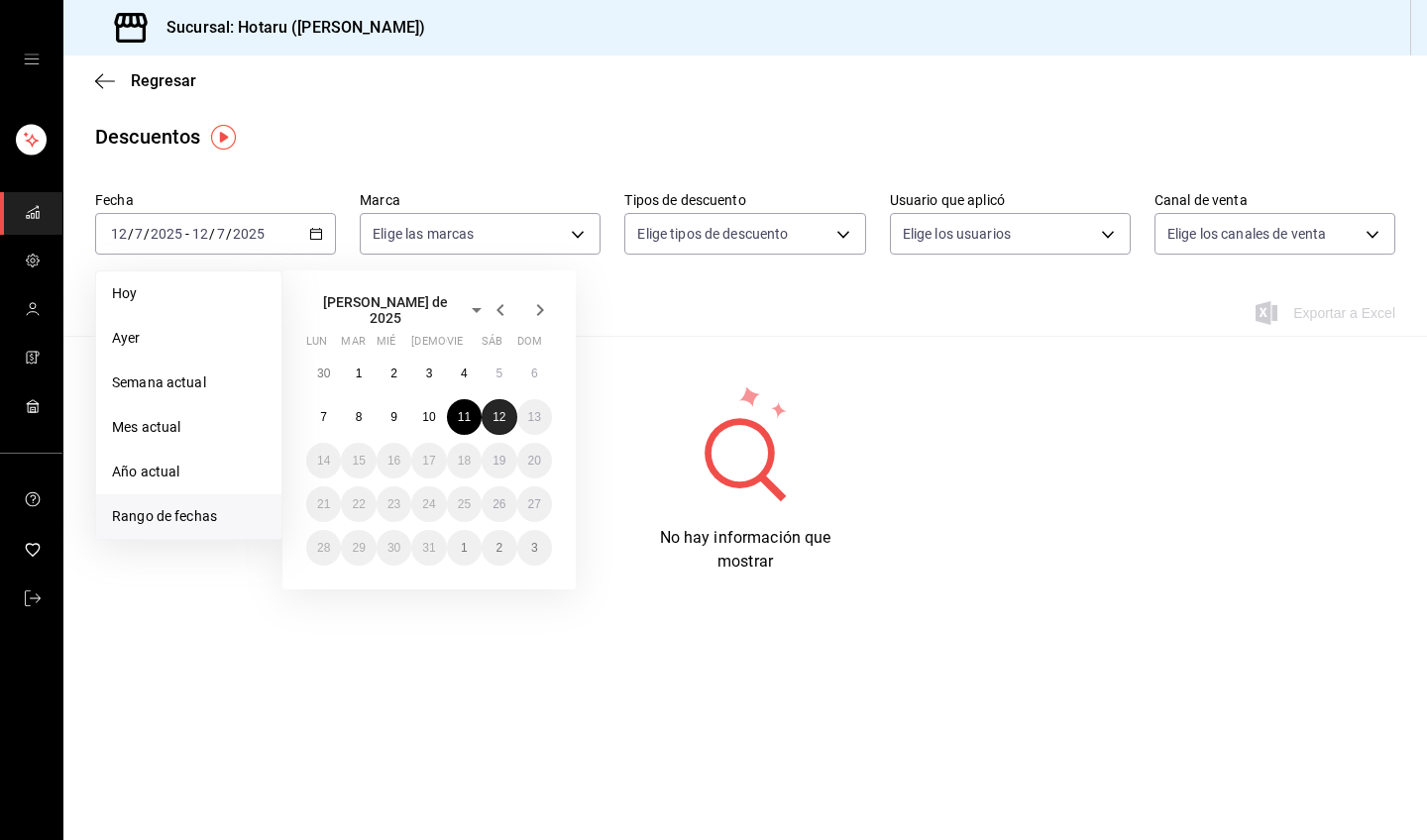 click on "12" at bounding box center [498, 417] 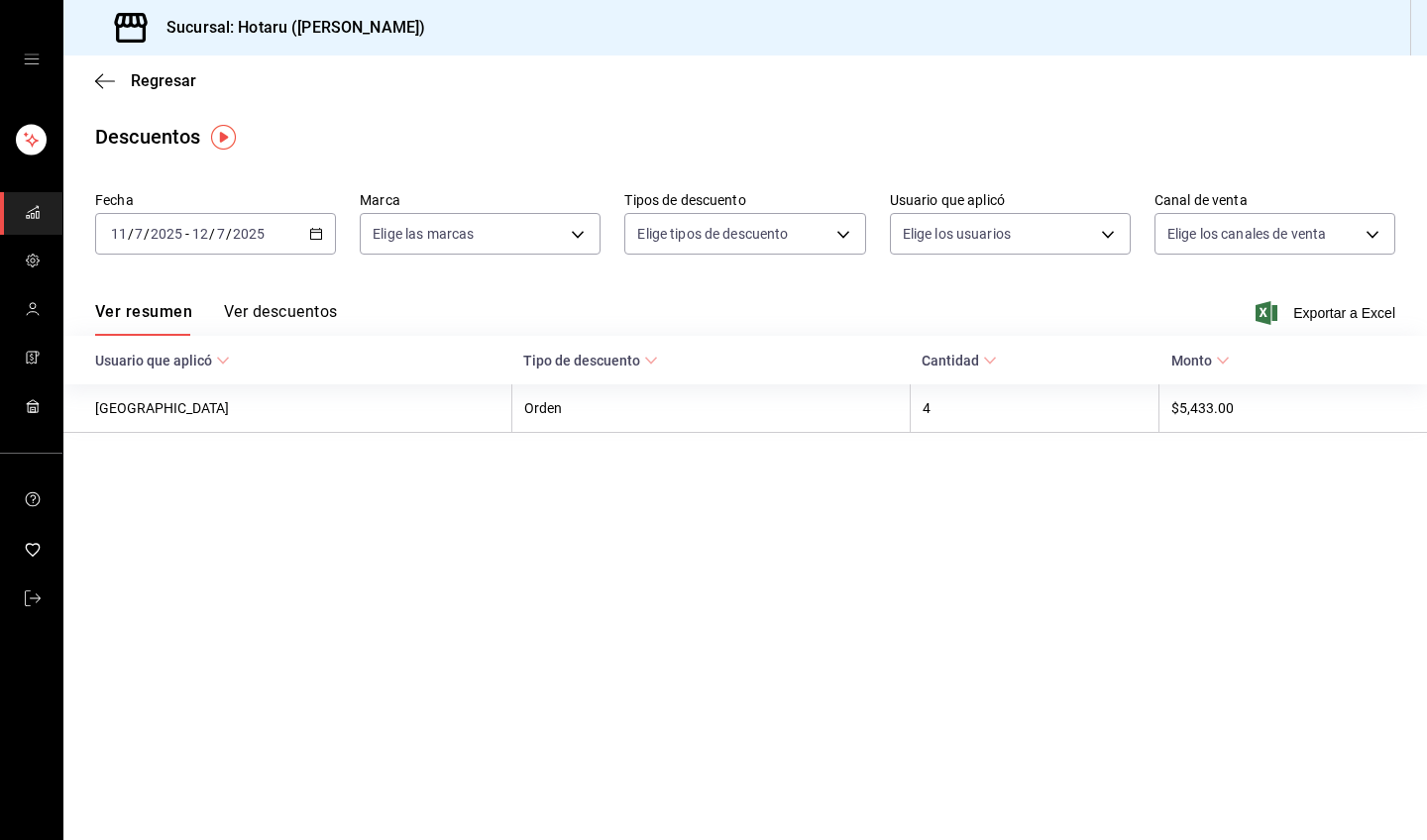 click on "Ver descuentos" at bounding box center [280, 319] 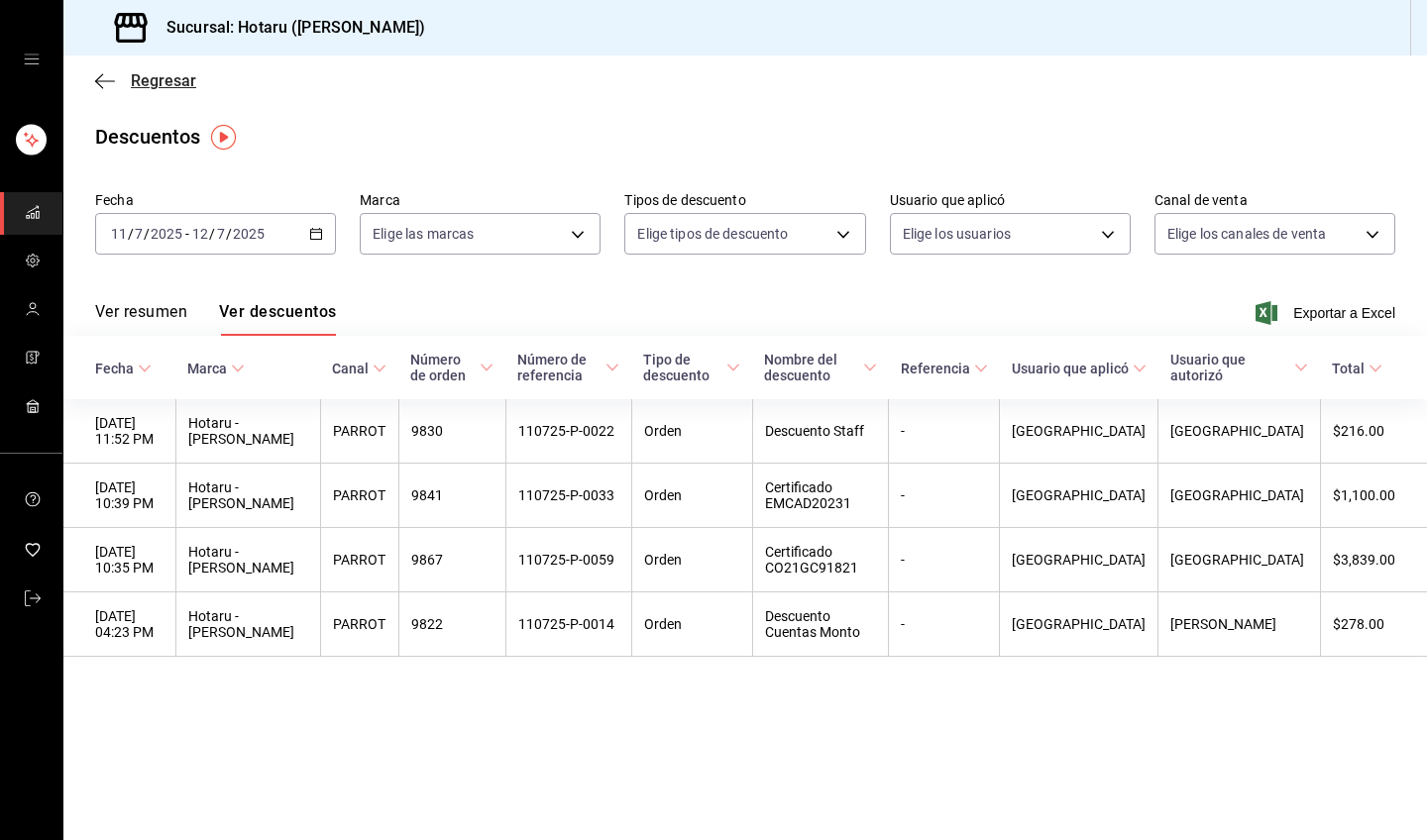 click 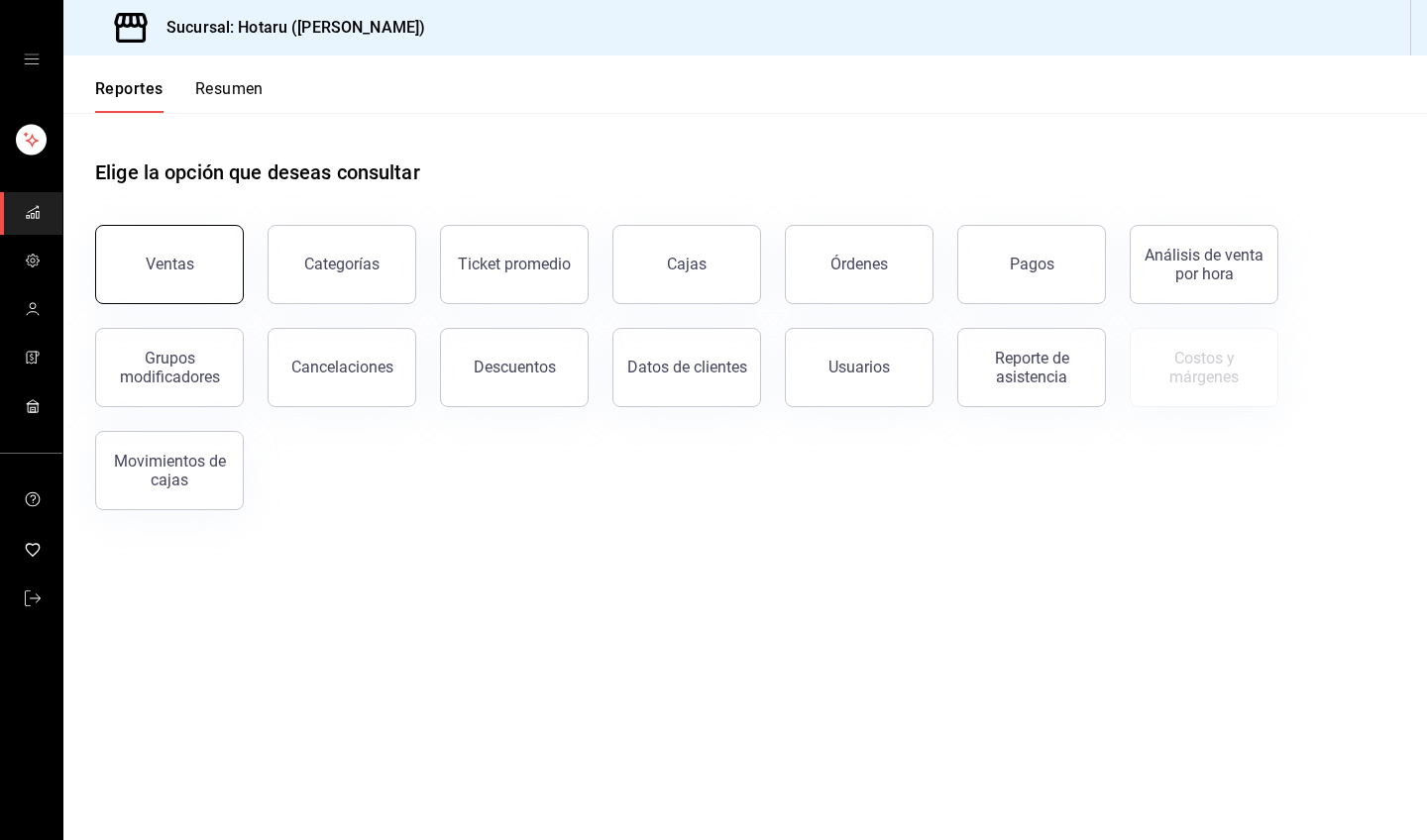 click on "Ventas" at bounding box center (169, 264) 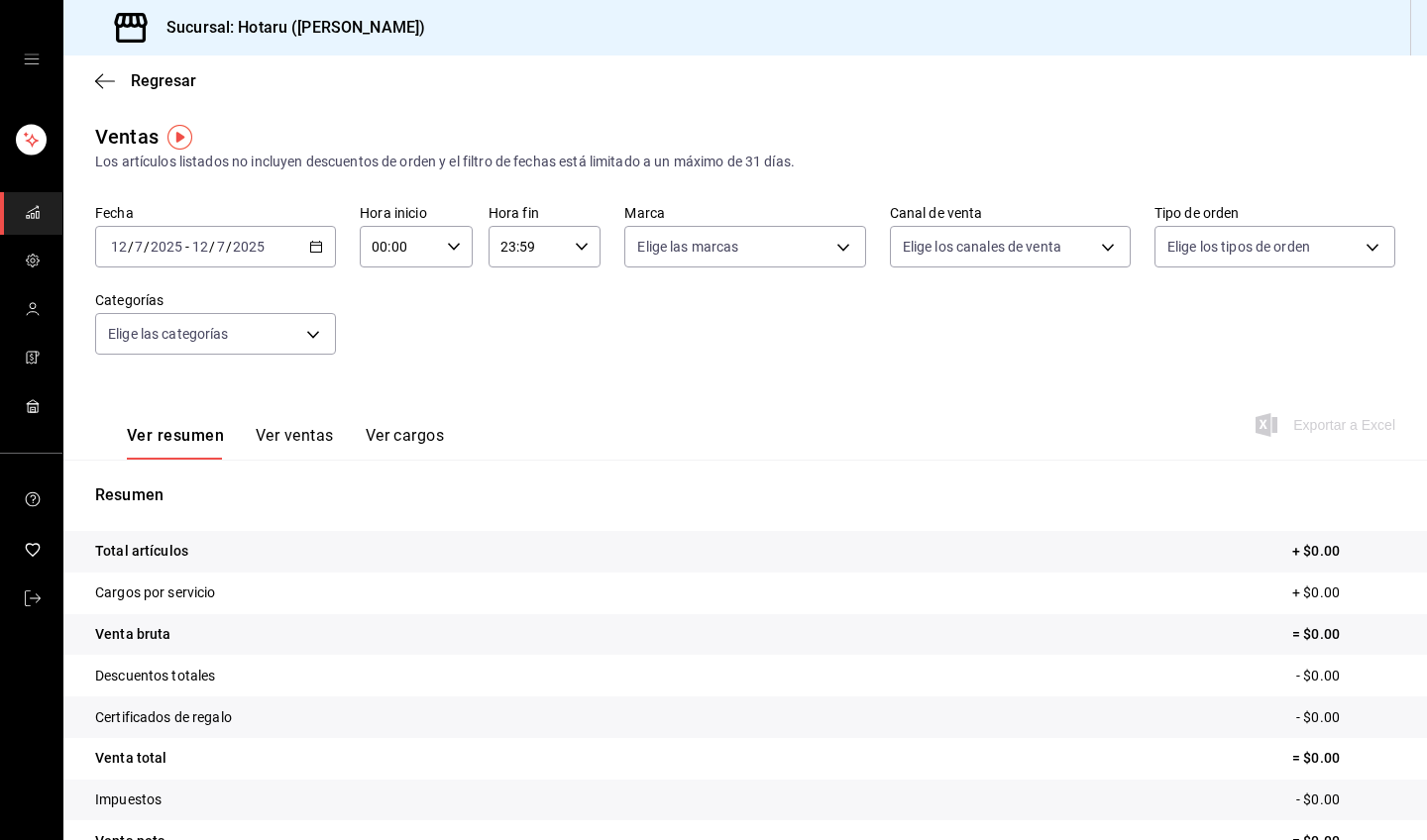 click 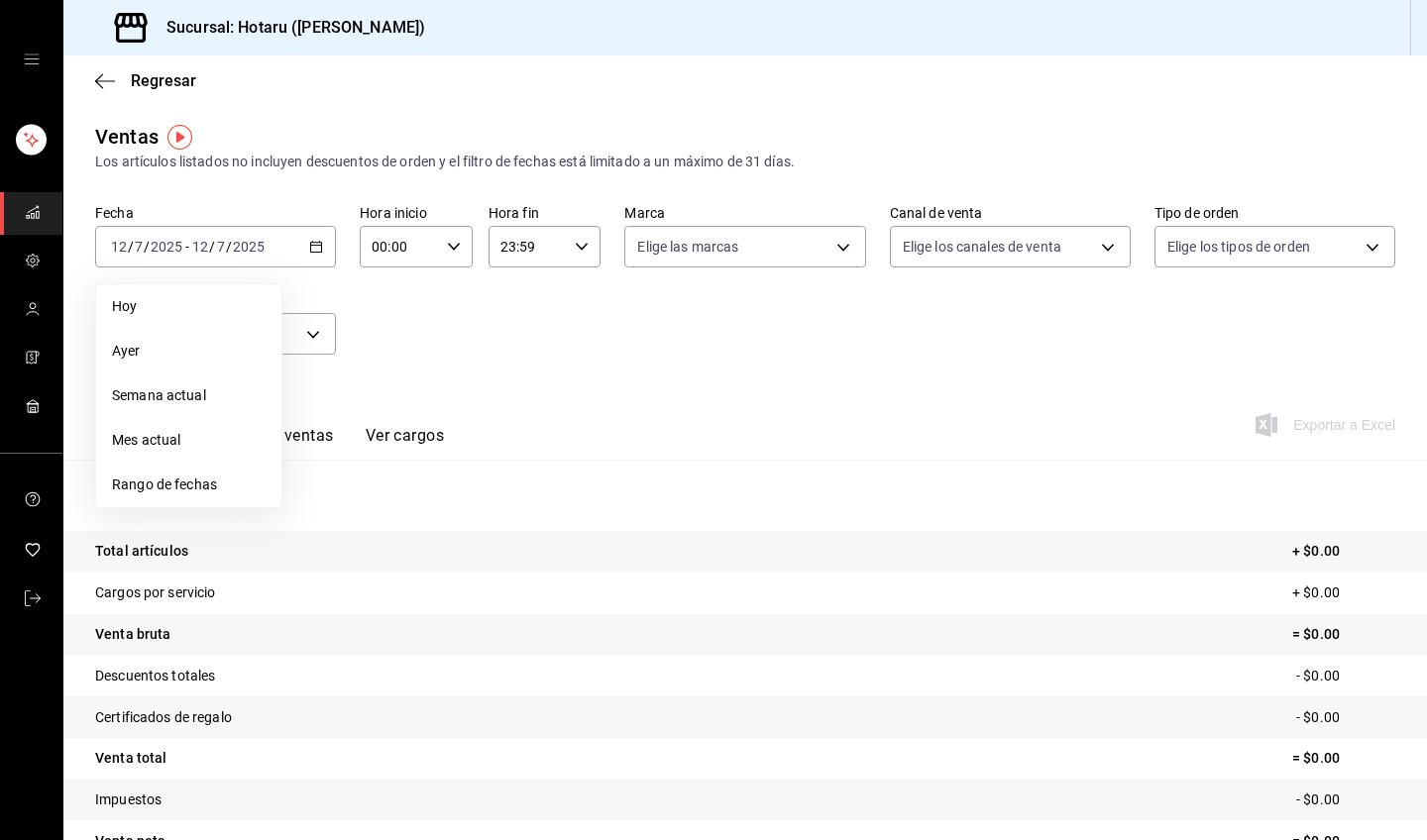click on "Rango de fechas" at bounding box center [188, 484] 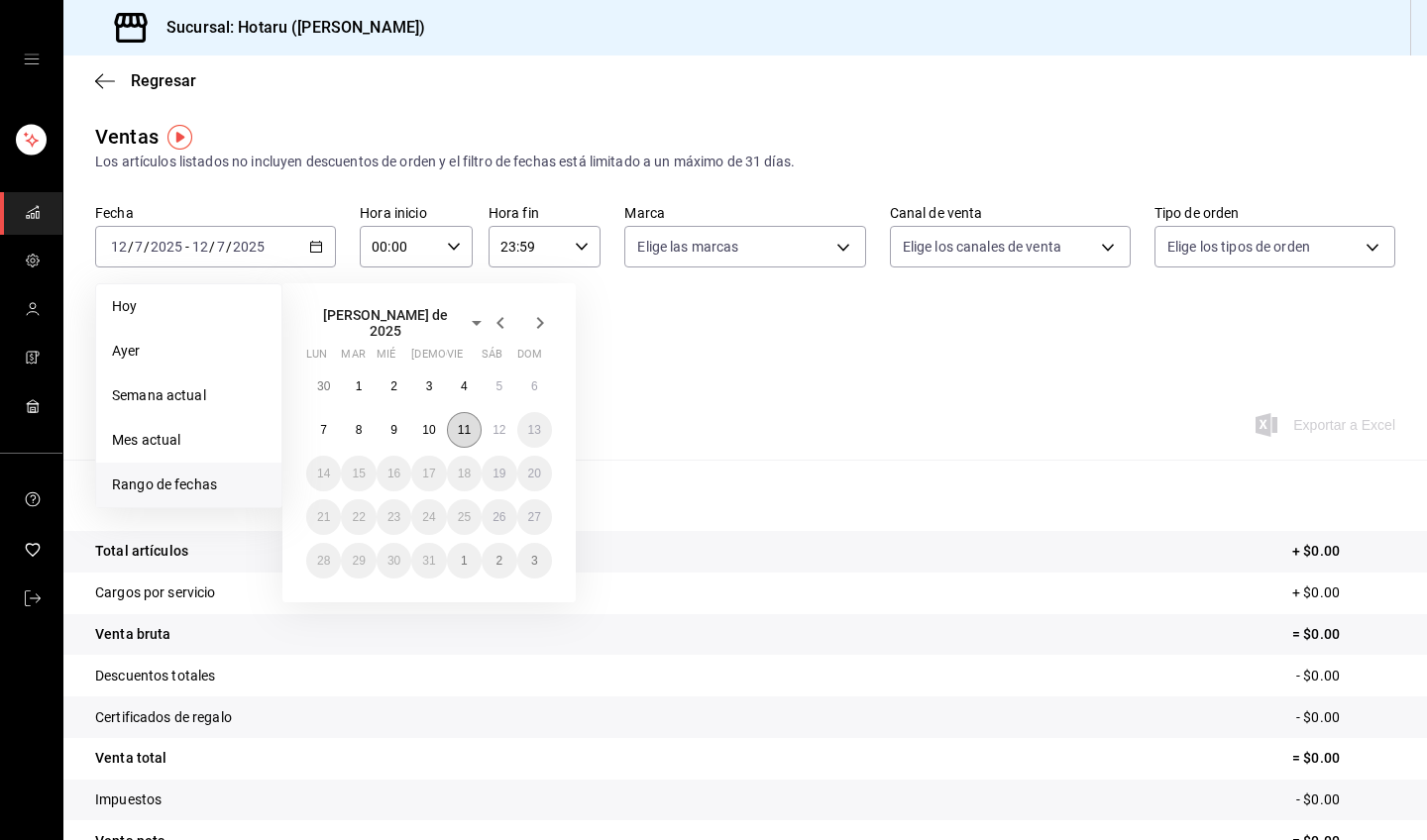 click on "11" at bounding box center (464, 430) 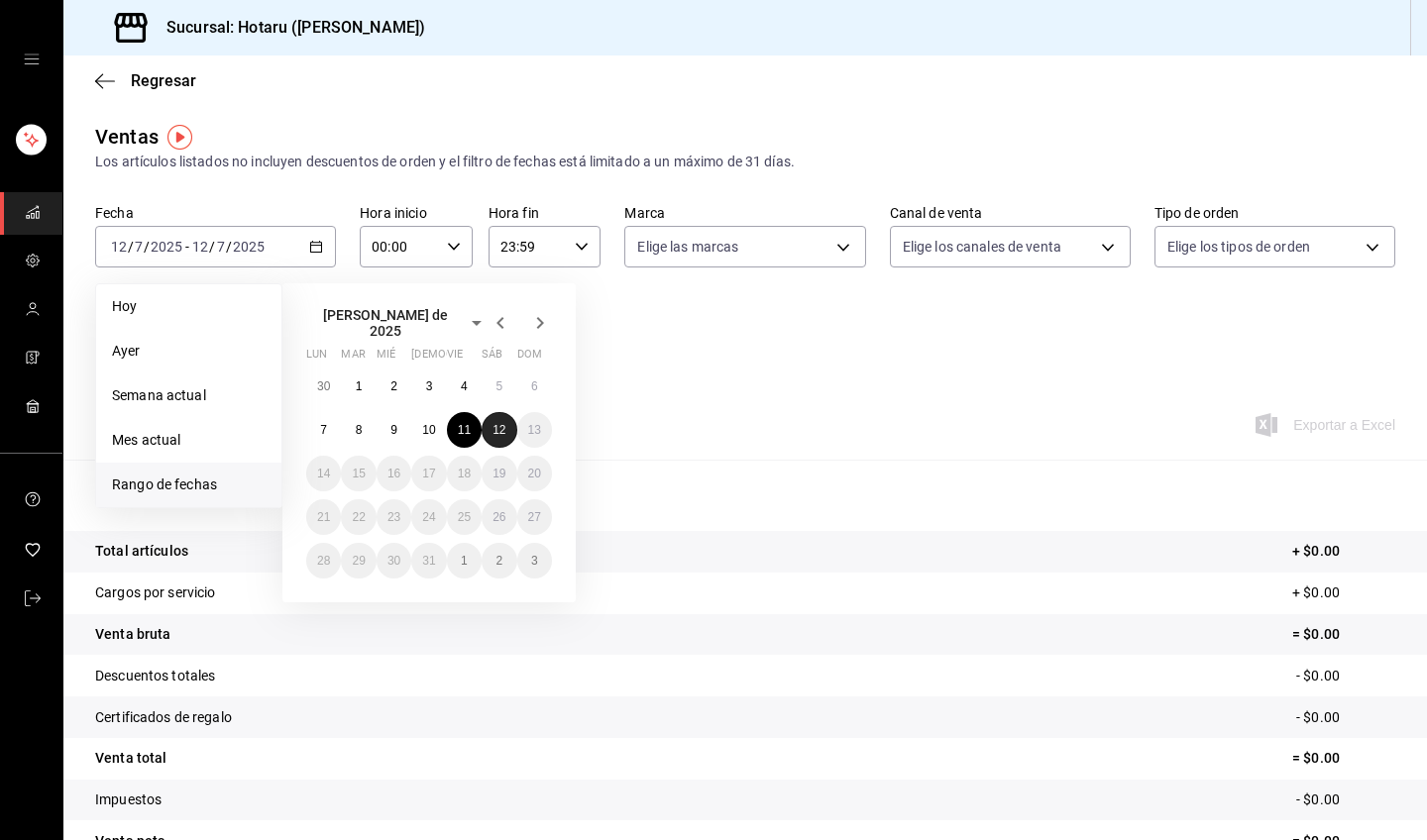 click on "12" at bounding box center (498, 430) 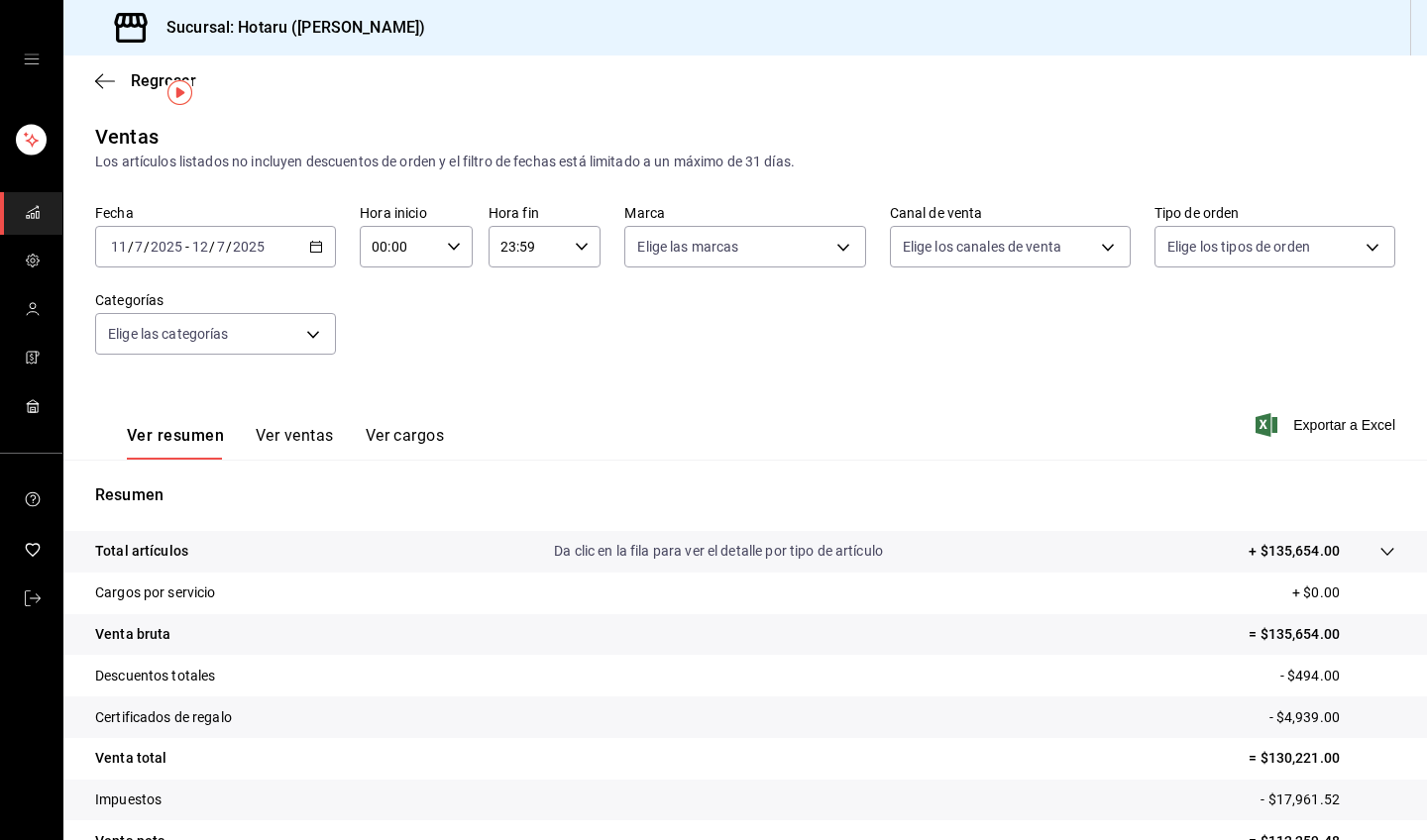scroll, scrollTop: 109, scrollLeft: 0, axis: vertical 